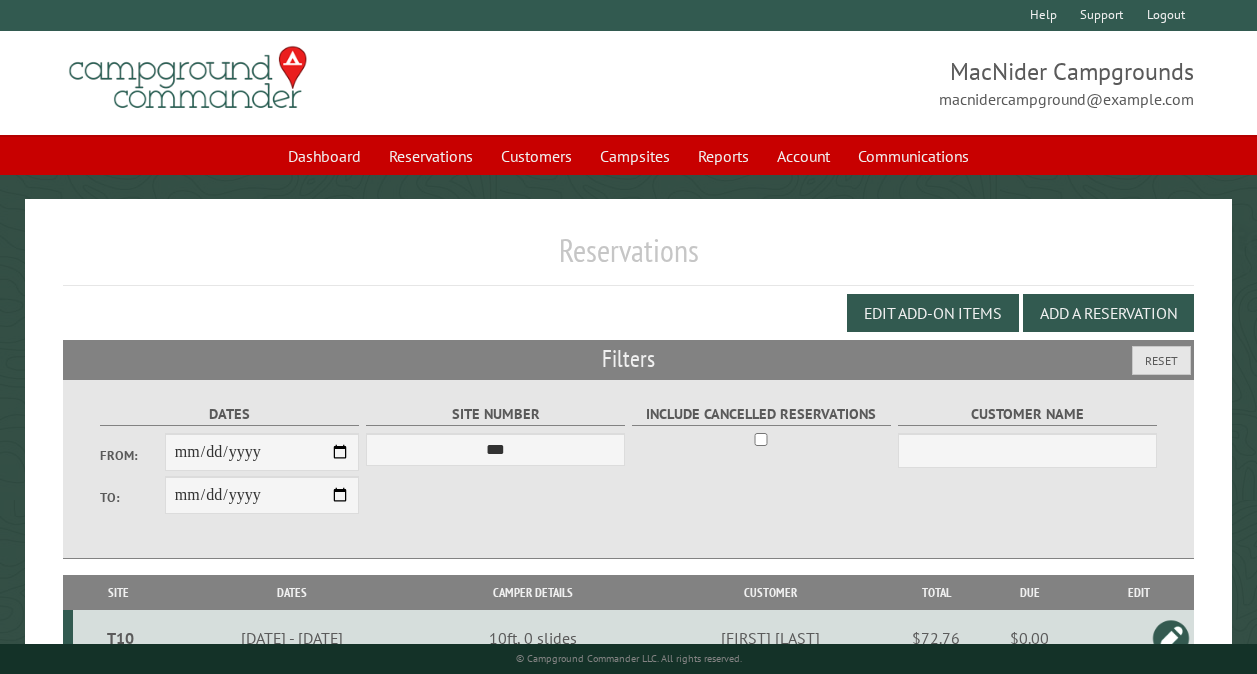 select on "***" 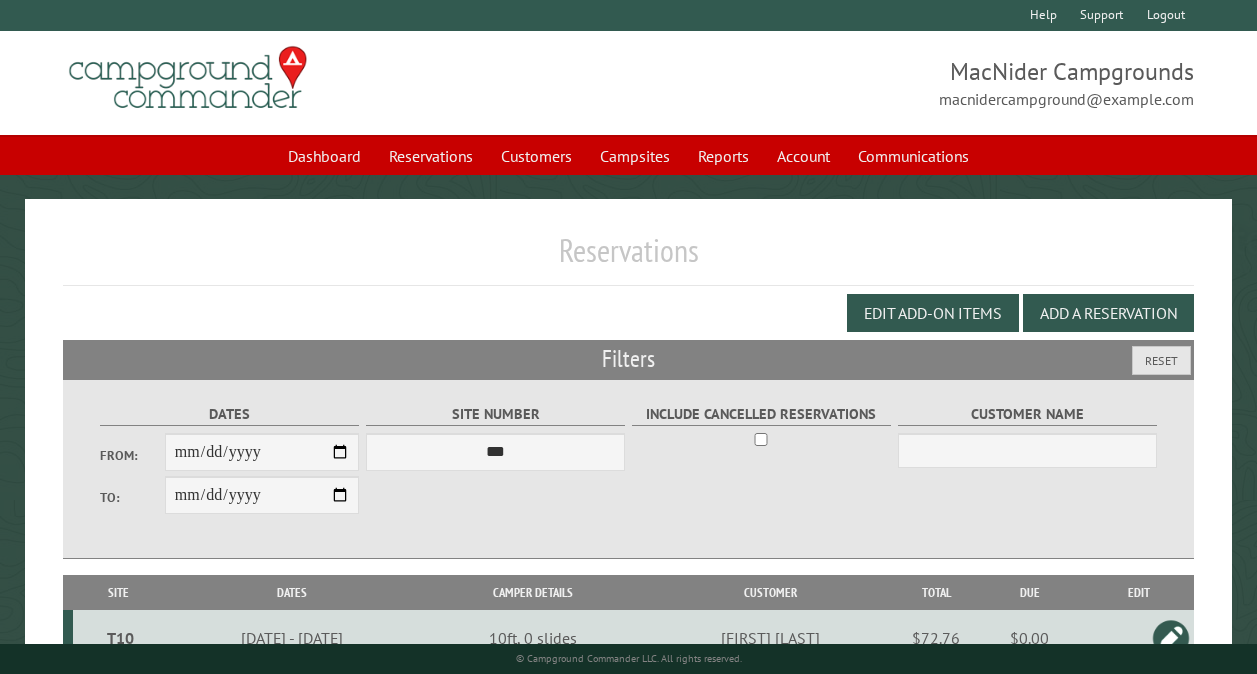 scroll, scrollTop: 112, scrollLeft: 0, axis: vertical 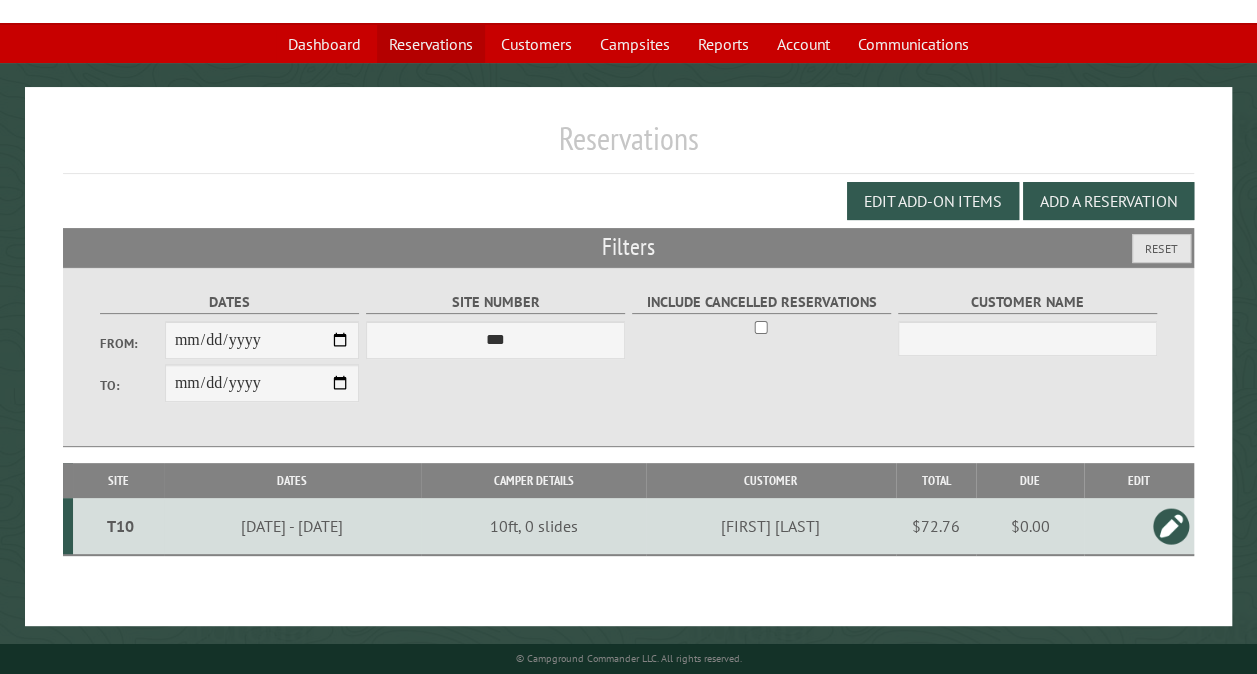 click on "Reservations" at bounding box center (431, 44) 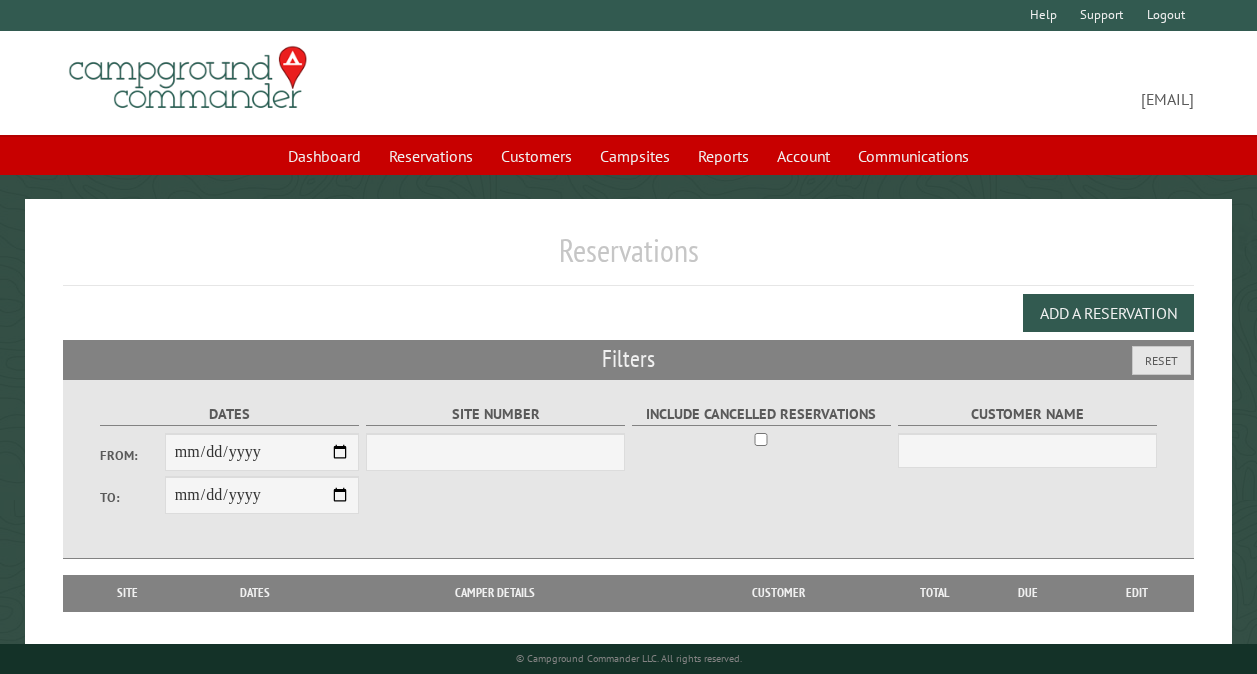 scroll, scrollTop: 0, scrollLeft: 0, axis: both 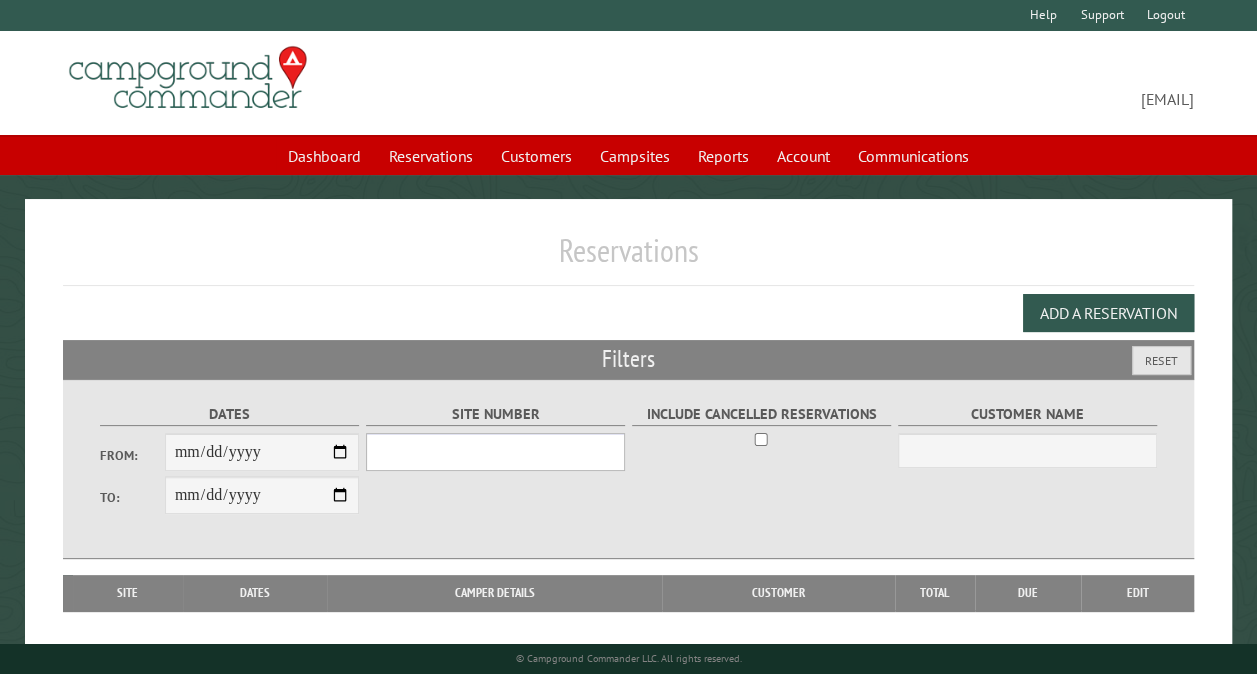 click on "Site Number" at bounding box center (495, 452) 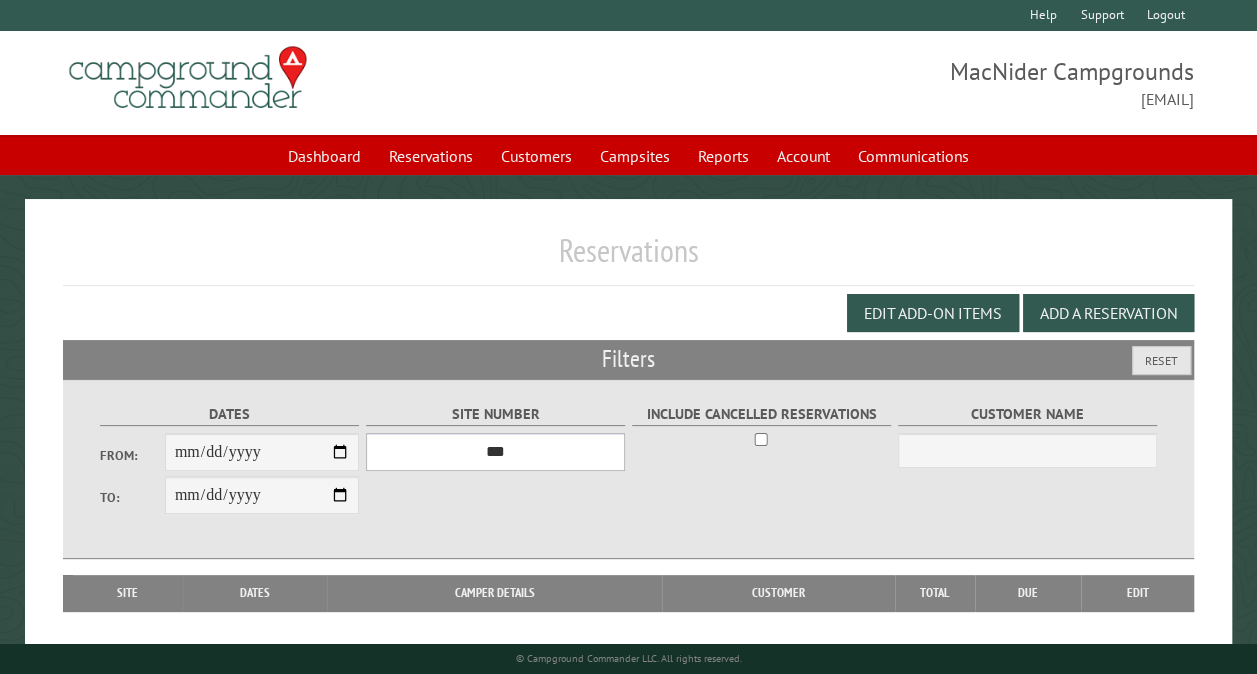 click on "*** ** ** ** ** ** ** ** ** ** *** *** *** *** ** ** ** ** ** ** ** ** ** *** *** ** ** ** ** ** ** ********* ** ** ** ** ** ** ** ** ** *** *** *** *** *** *** ** ** ** ** ** ** ** ** ** *** *** *** *** *** *** ** ** ** ** ** ** ** ** ** ** ** ** ** ** ** ** ** ** ** ** ** ** ** ** *** *** *** *** *** ***" at bounding box center (495, 452) 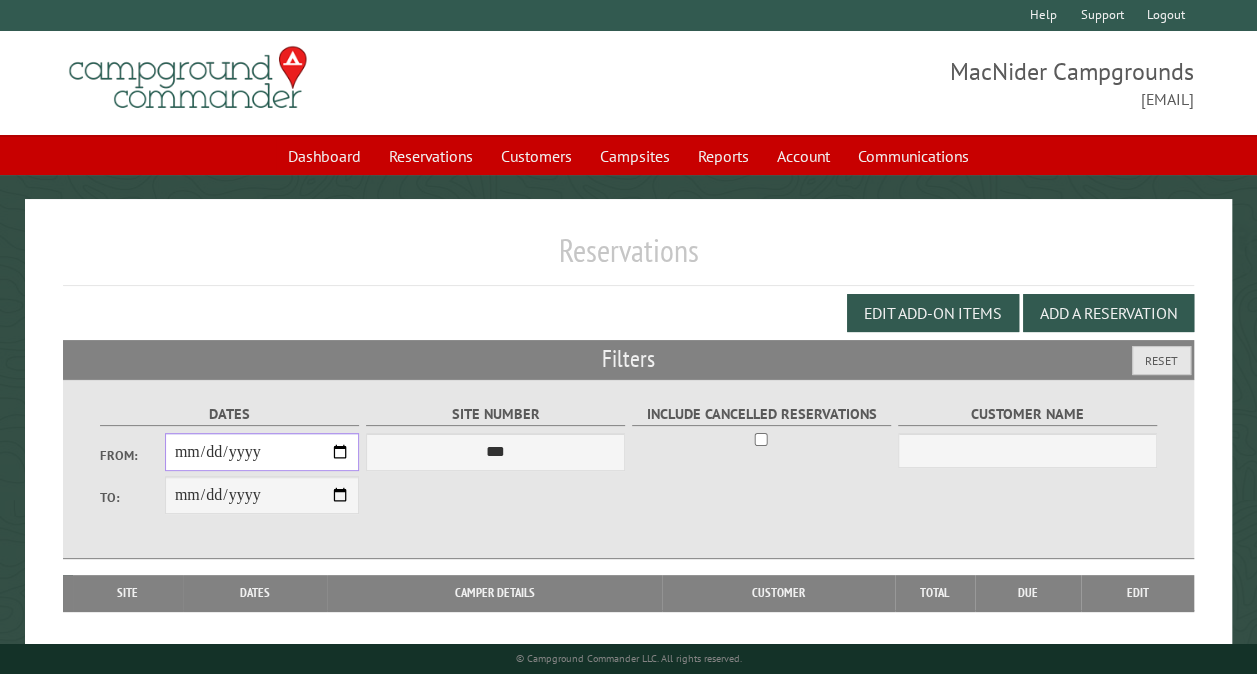 click on "From:" at bounding box center (262, 452) 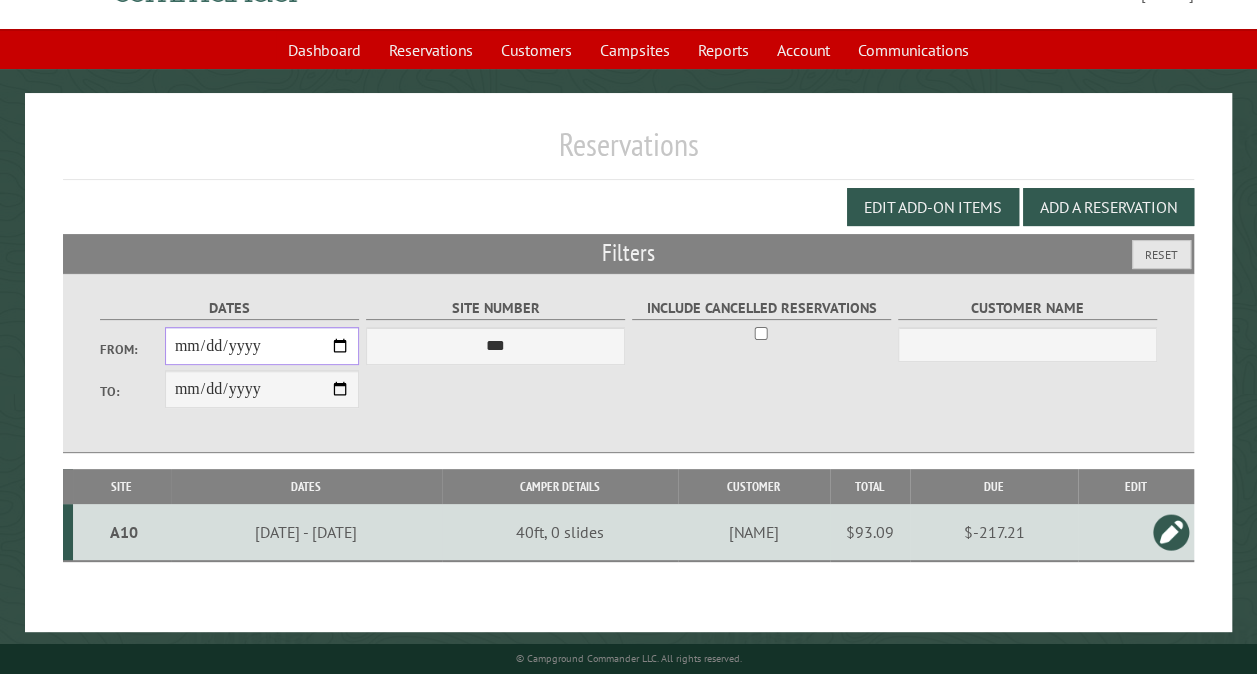 scroll, scrollTop: 112, scrollLeft: 0, axis: vertical 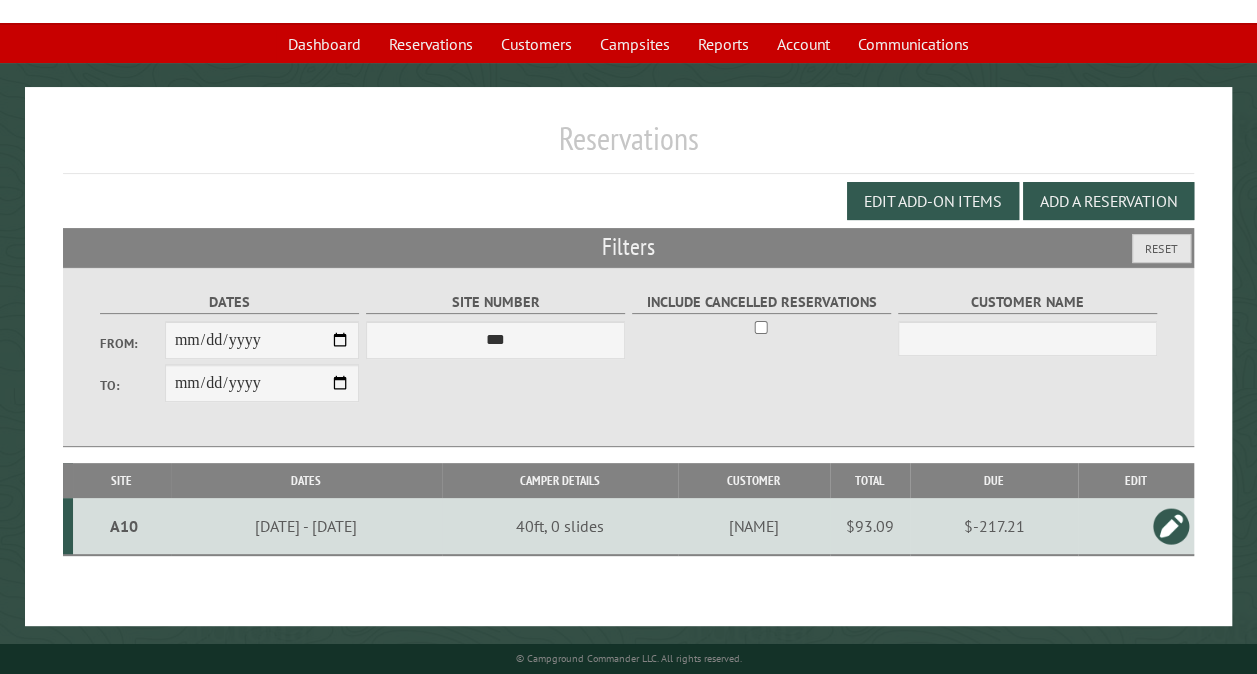 click on "A10" at bounding box center [124, 526] 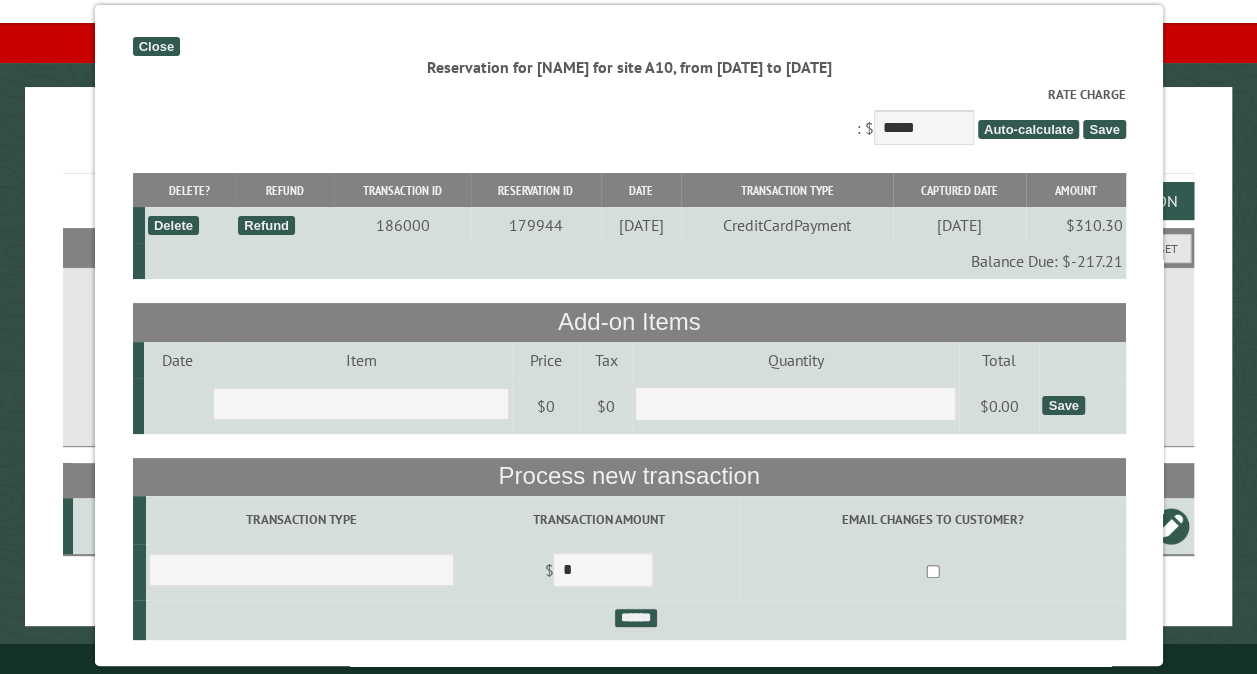 click on "Close" at bounding box center [155, 46] 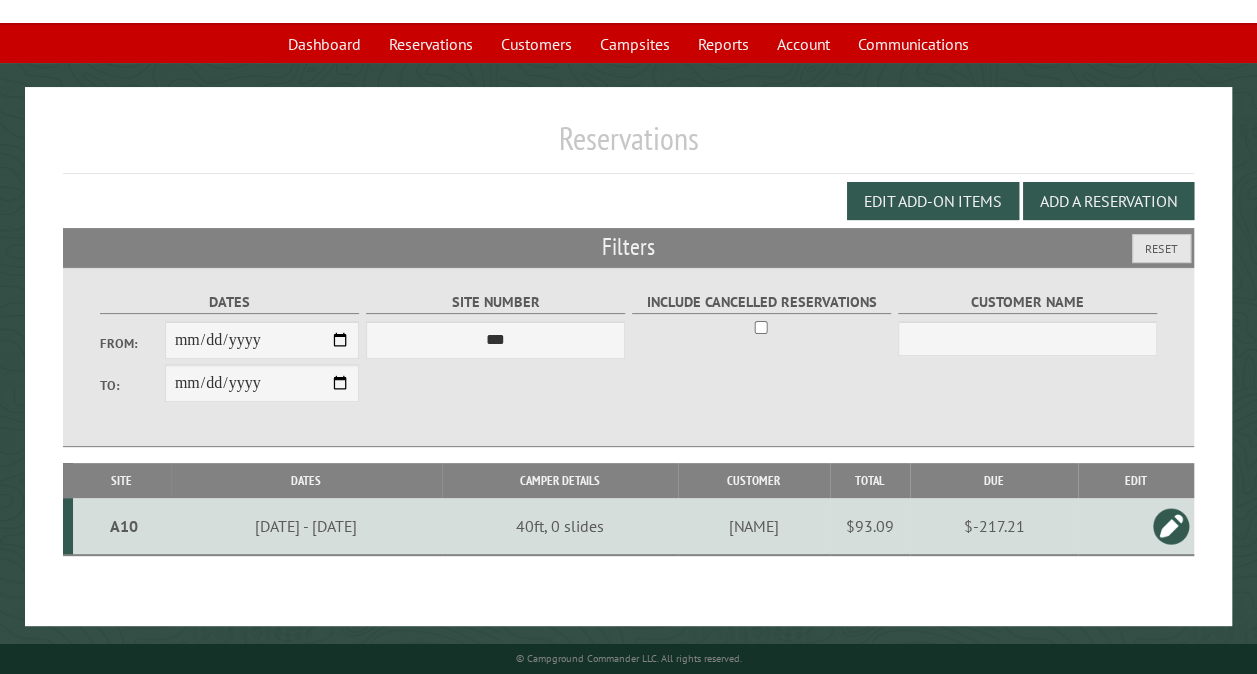 click at bounding box center (1171, 526) 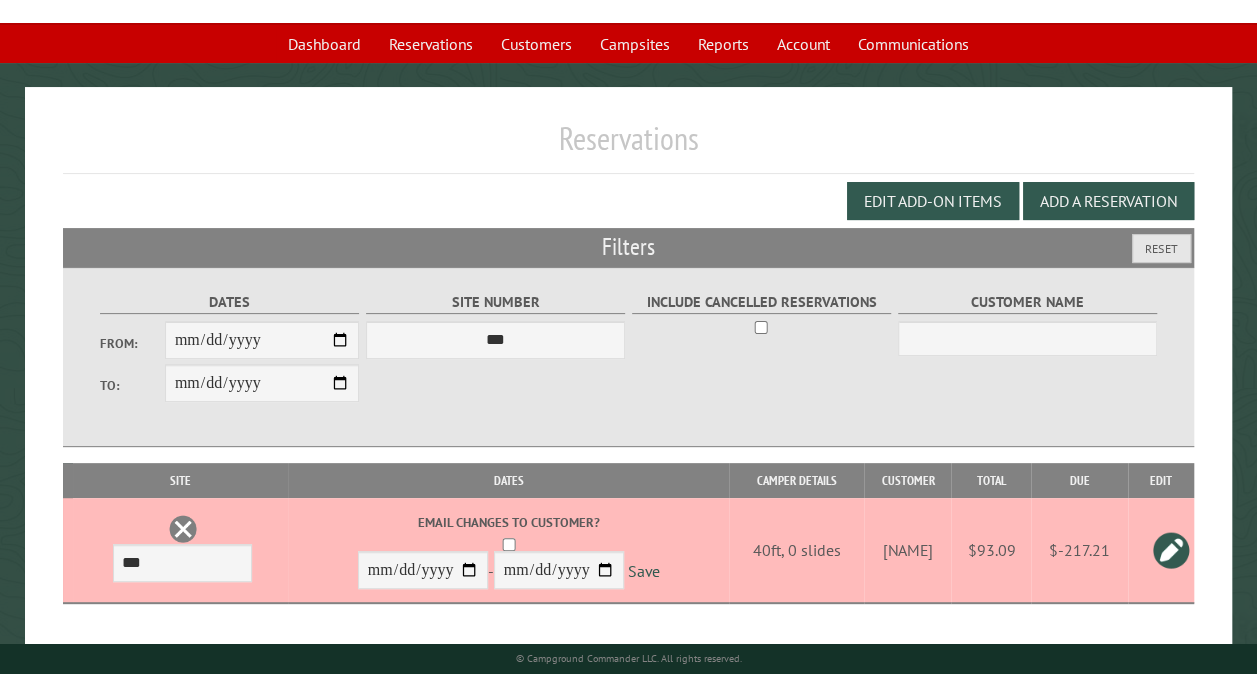 click on "**********" at bounding box center [628, 357] 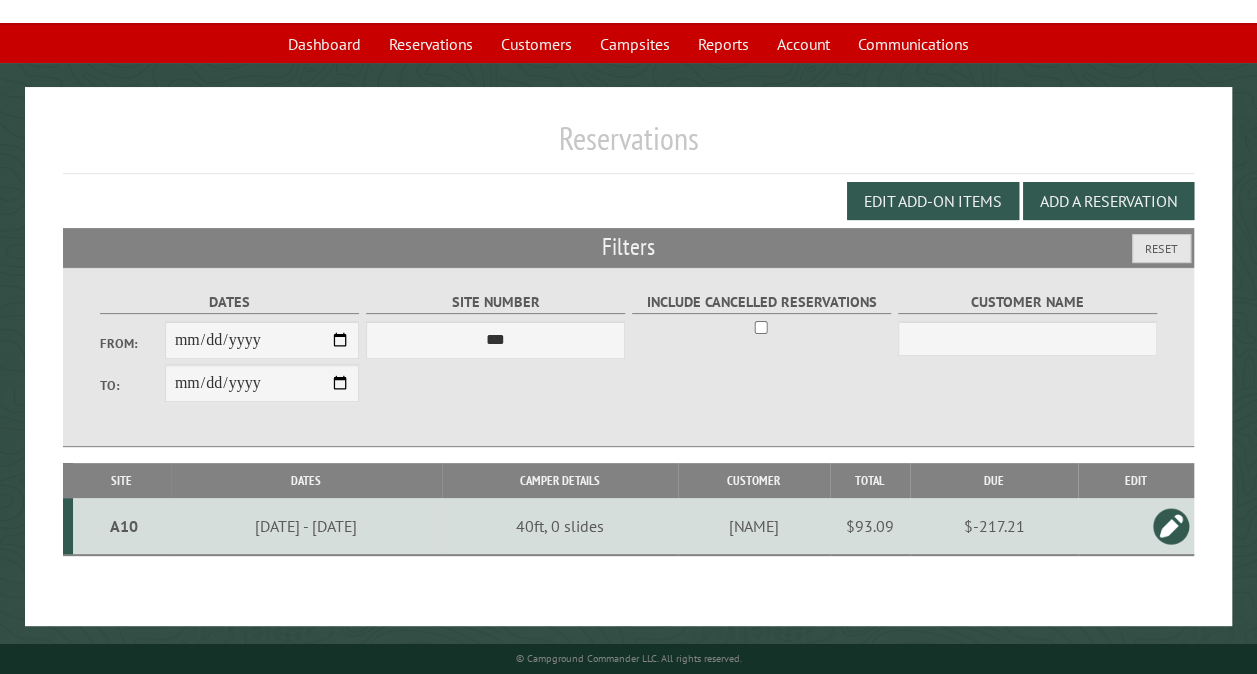 click on "A10" at bounding box center [124, 526] 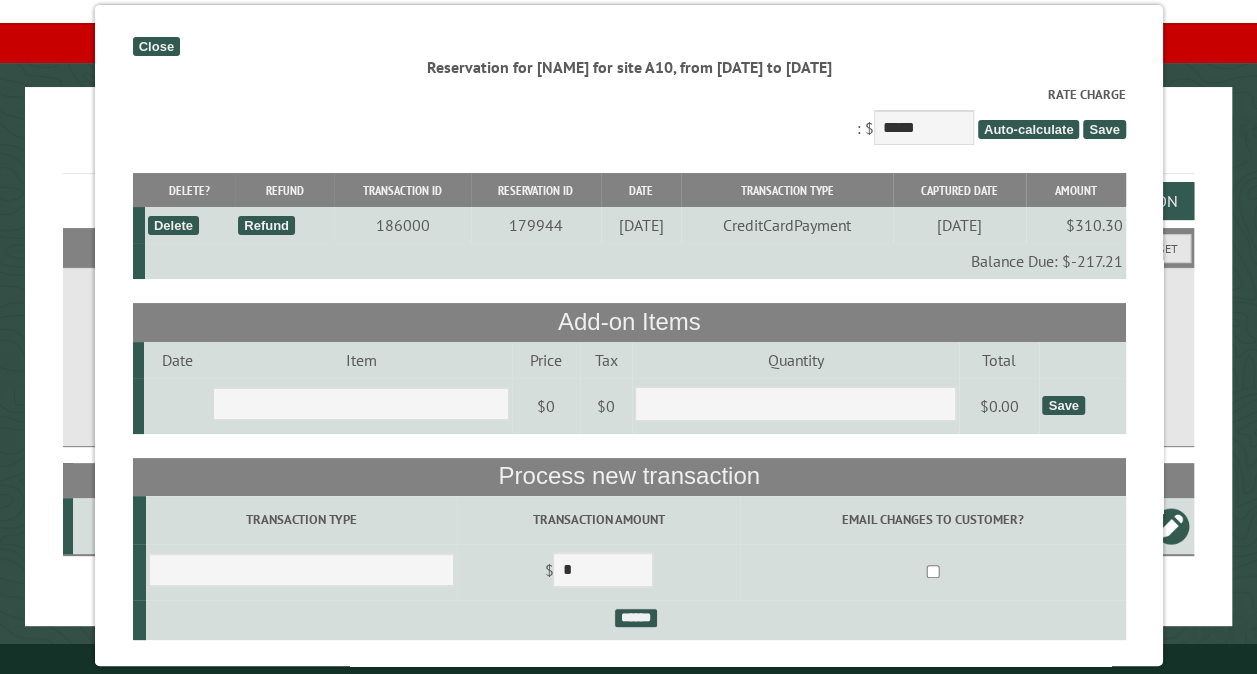 click on "Refund" at bounding box center (266, 225) 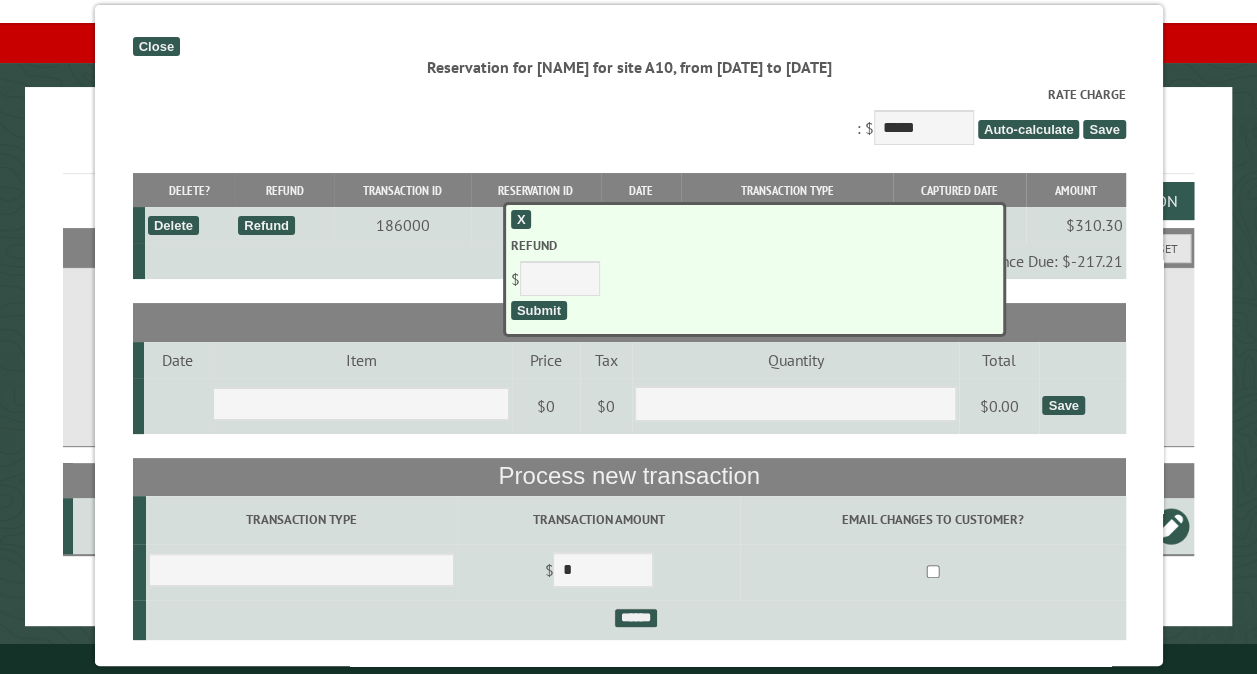 click on "X" at bounding box center [521, 219] 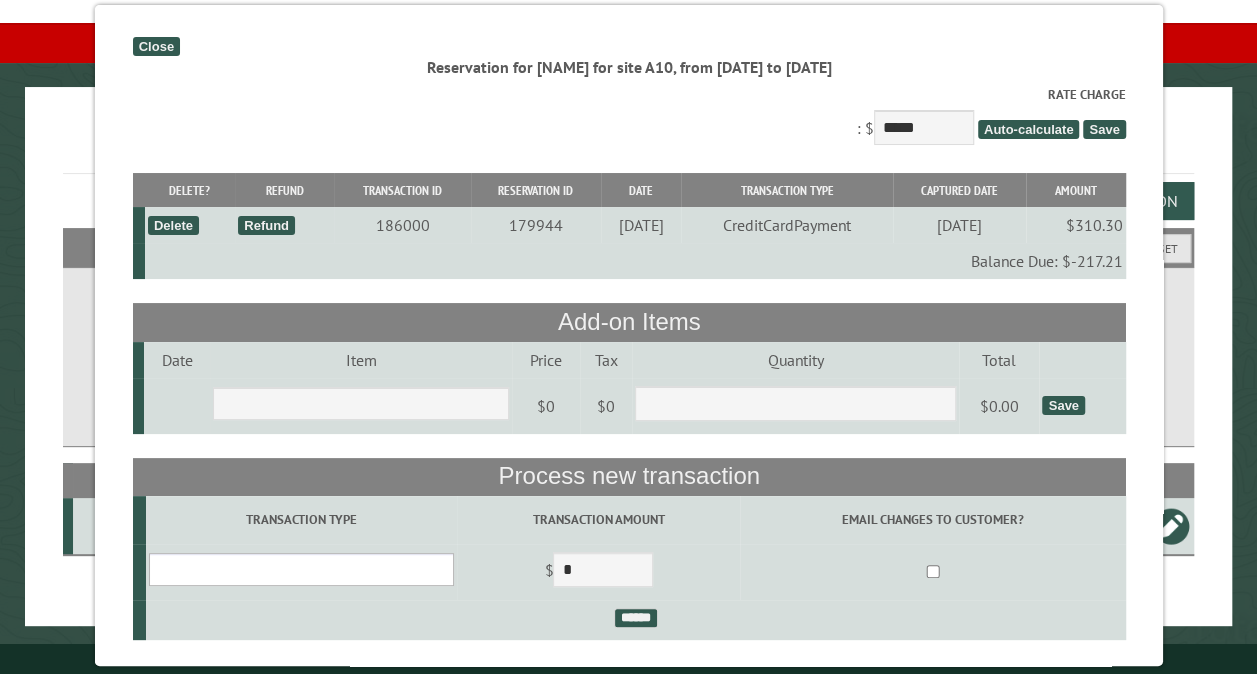 click on "**********" at bounding box center [300, 569] 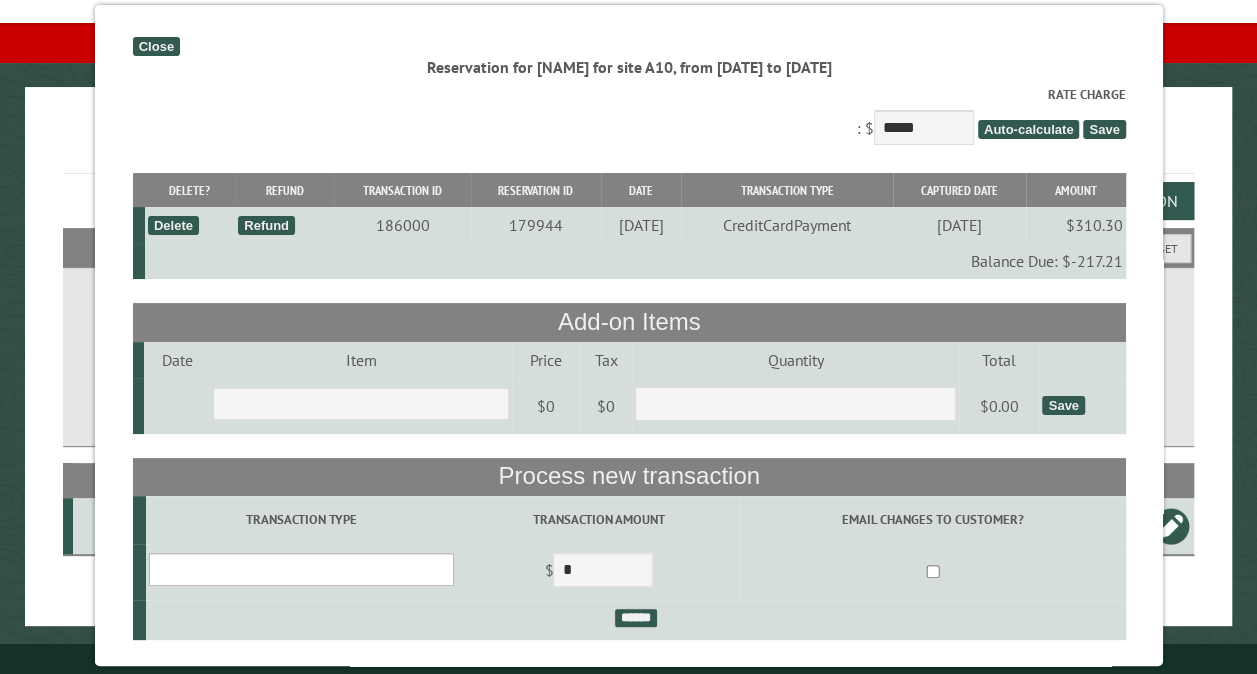 select on "*" 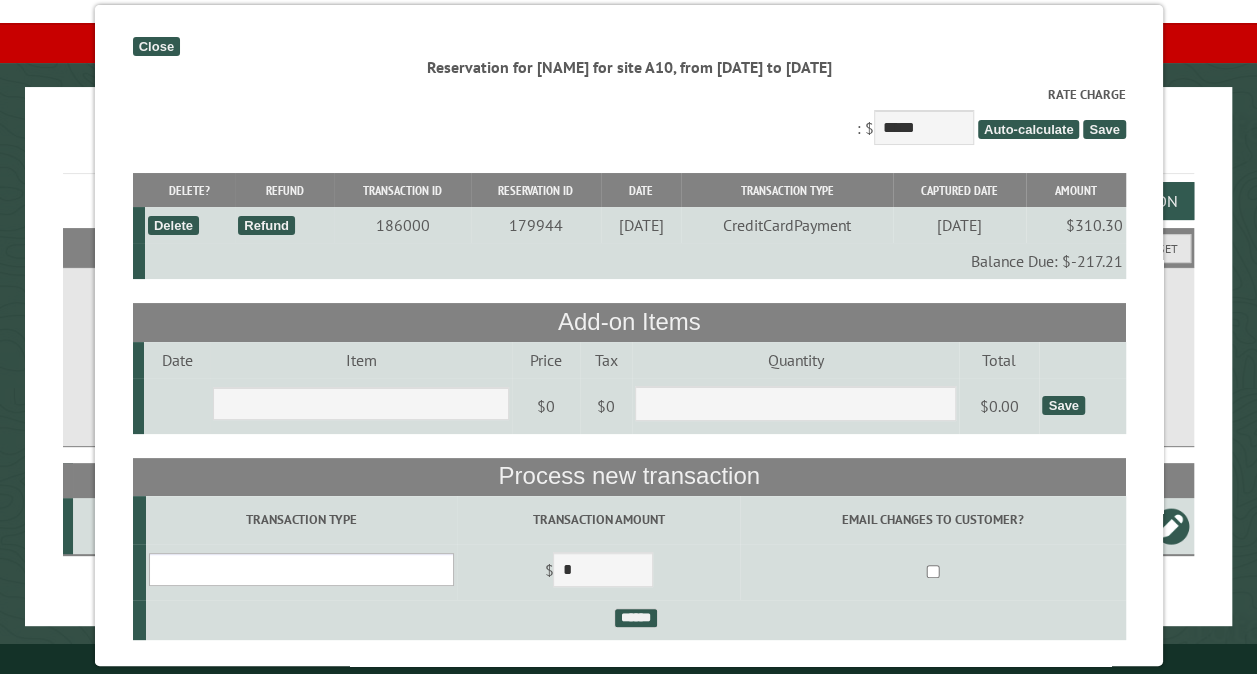 click on "**********" at bounding box center (300, 569) 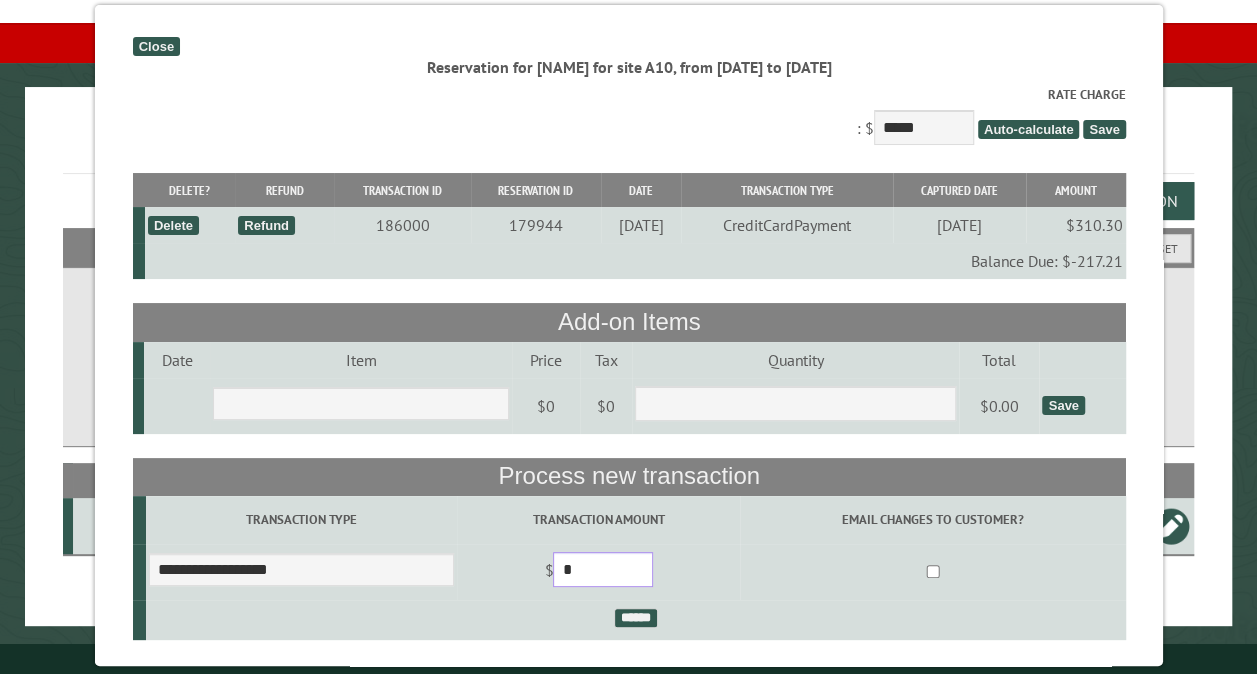 click on "*" at bounding box center [603, 569] 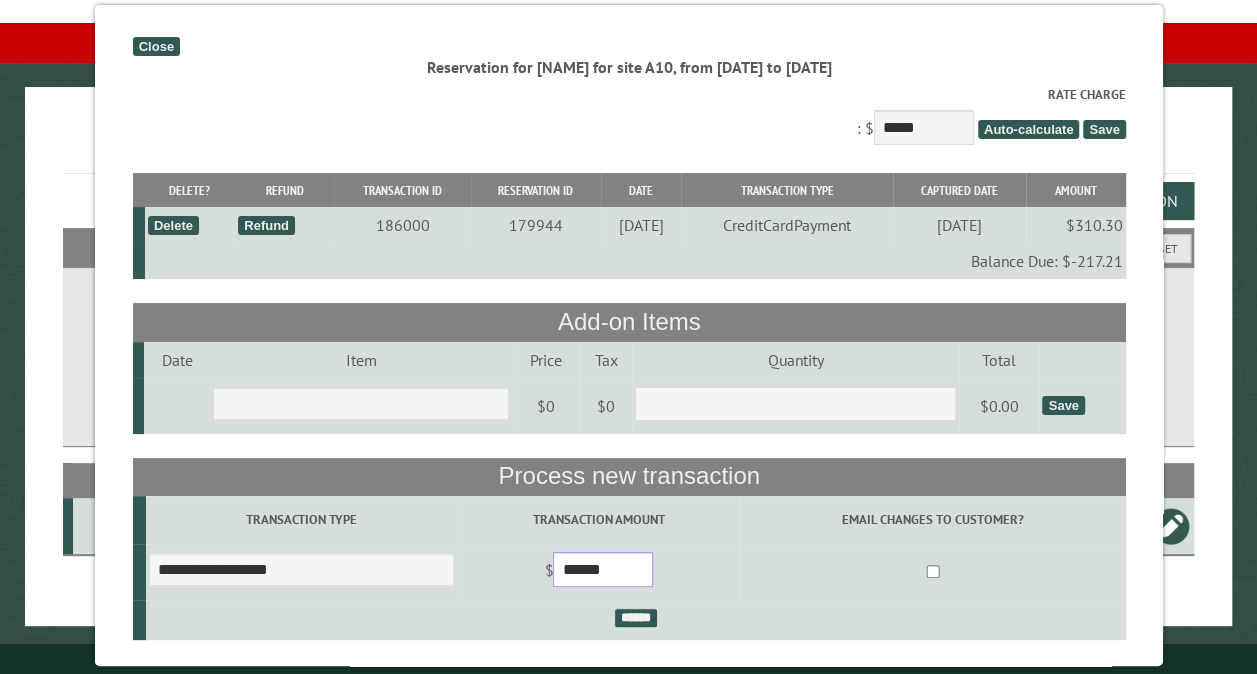type on "******" 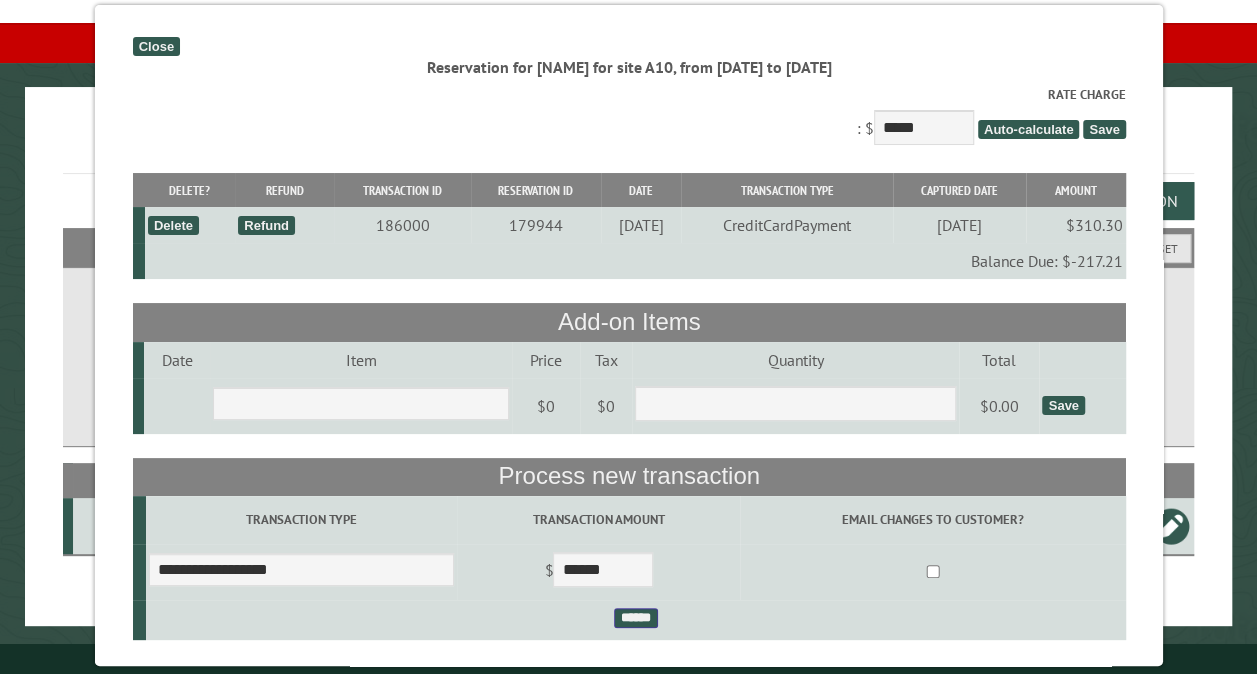 click on "******" at bounding box center (635, 618) 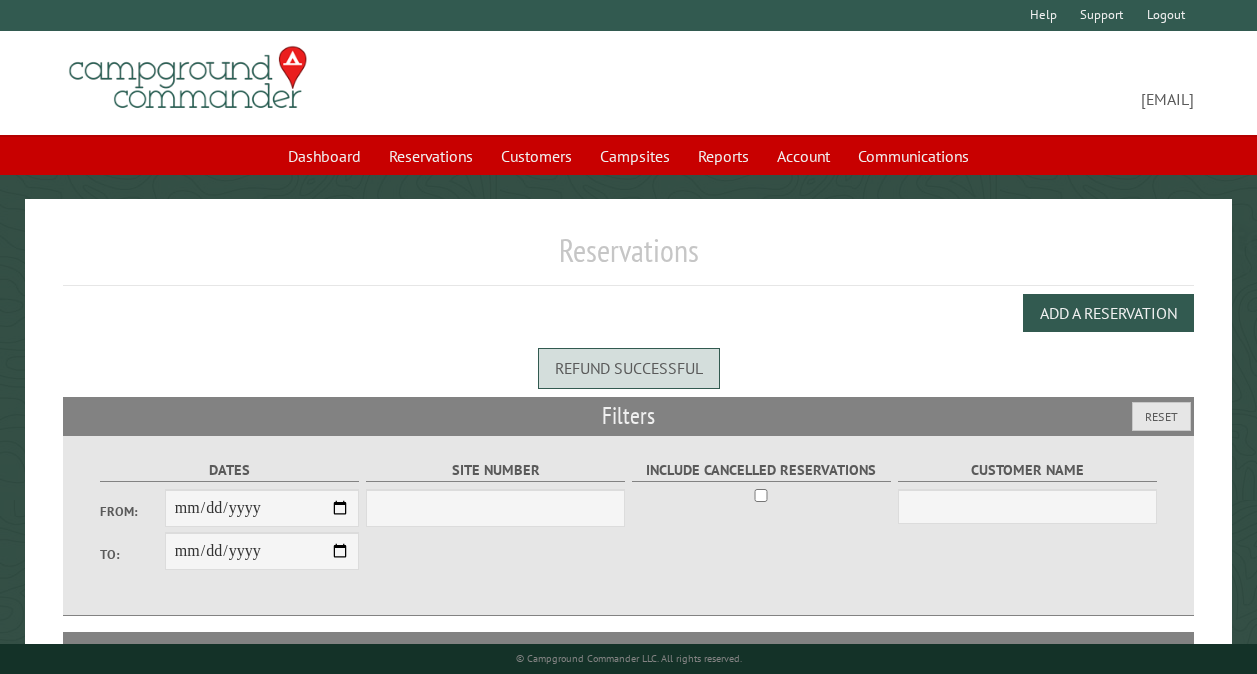 scroll, scrollTop: 0, scrollLeft: 0, axis: both 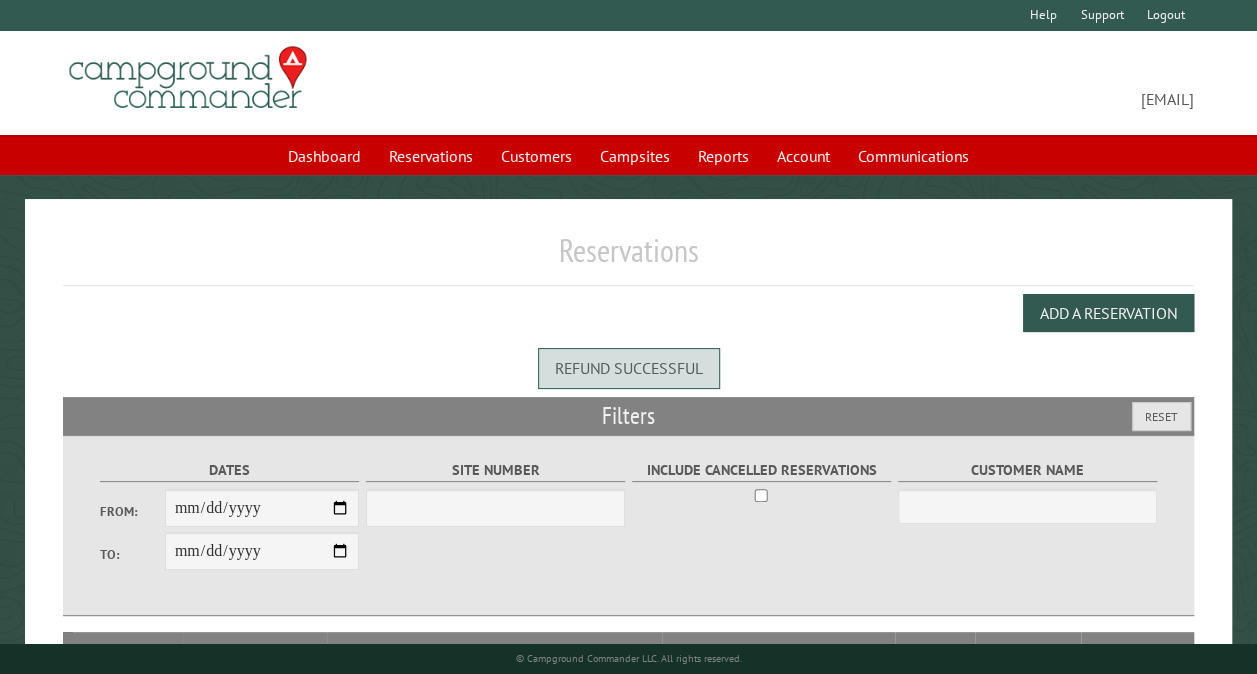 select on "***" 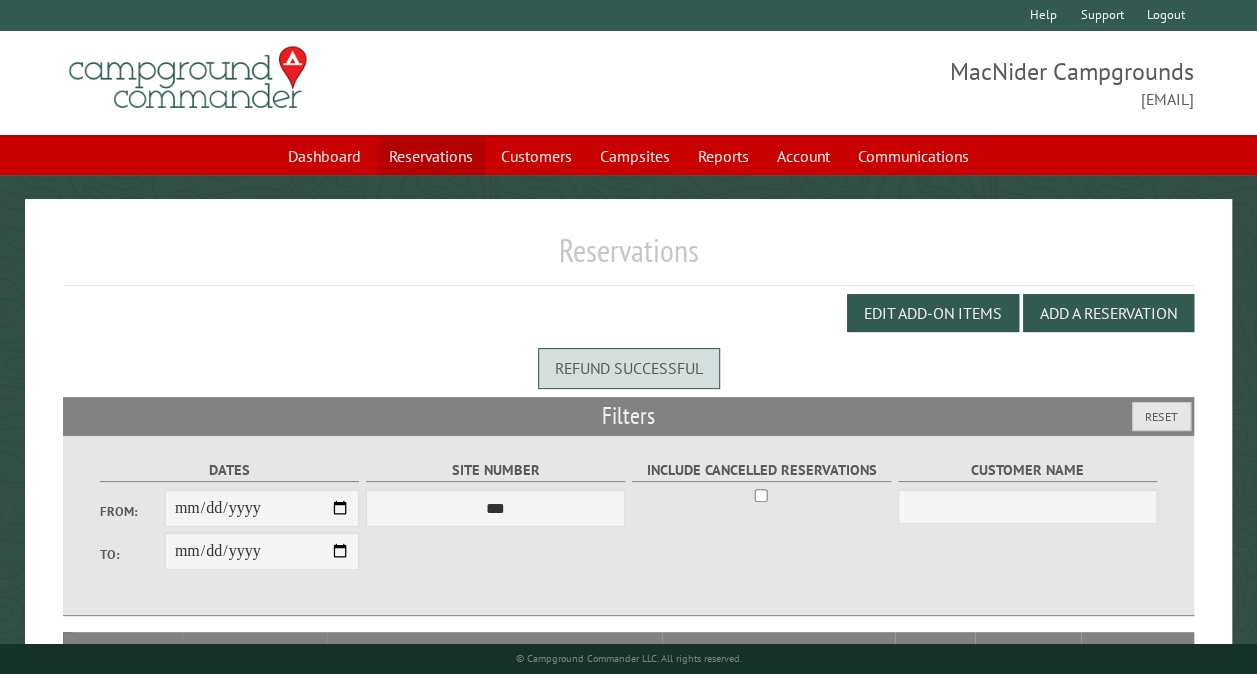 click on "Reservations" at bounding box center (431, 156) 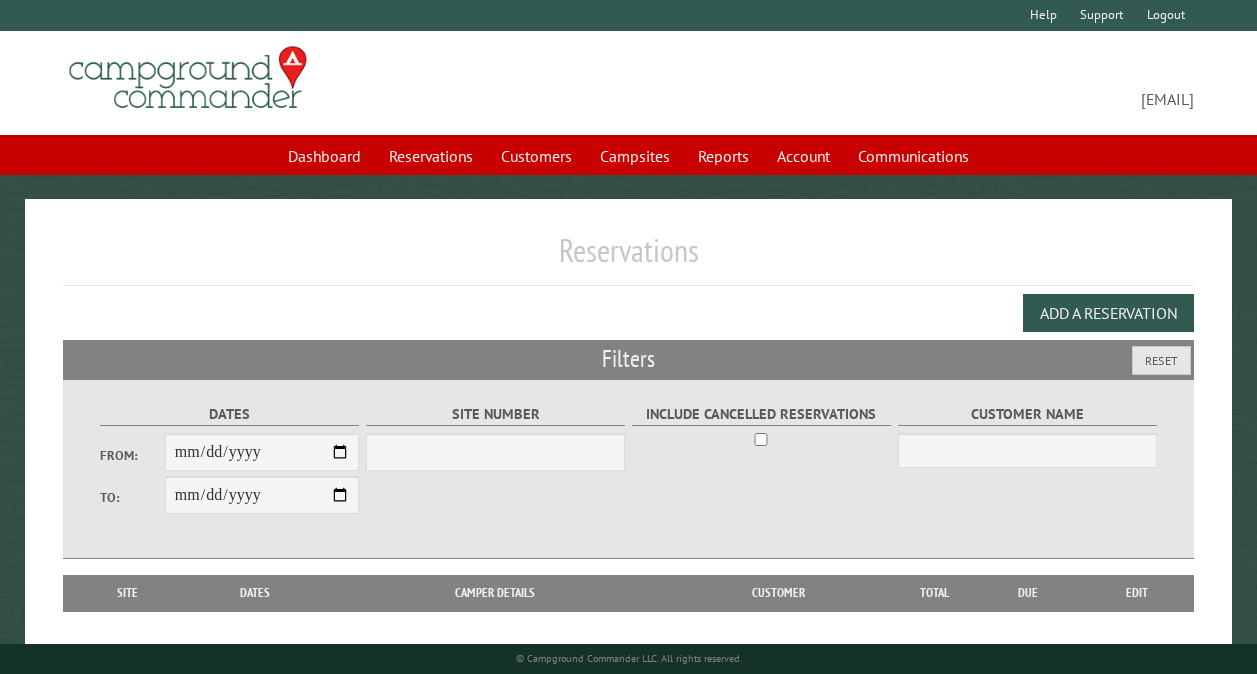 scroll, scrollTop: 0, scrollLeft: 0, axis: both 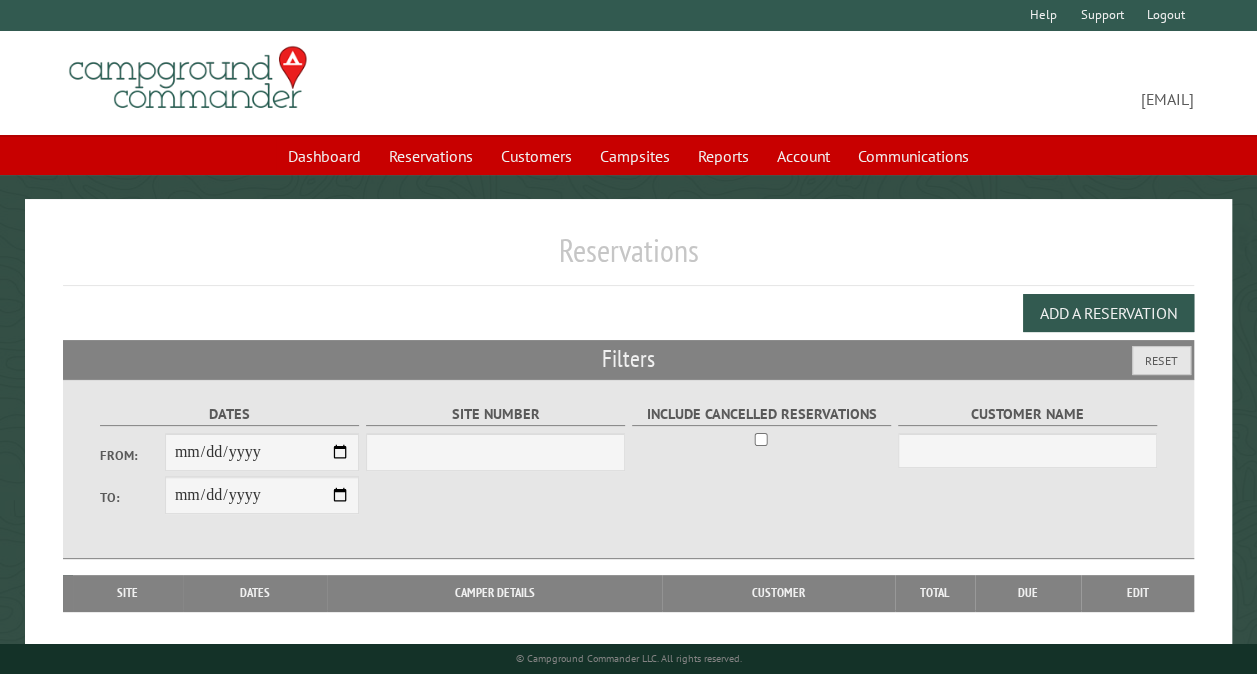 select on "***" 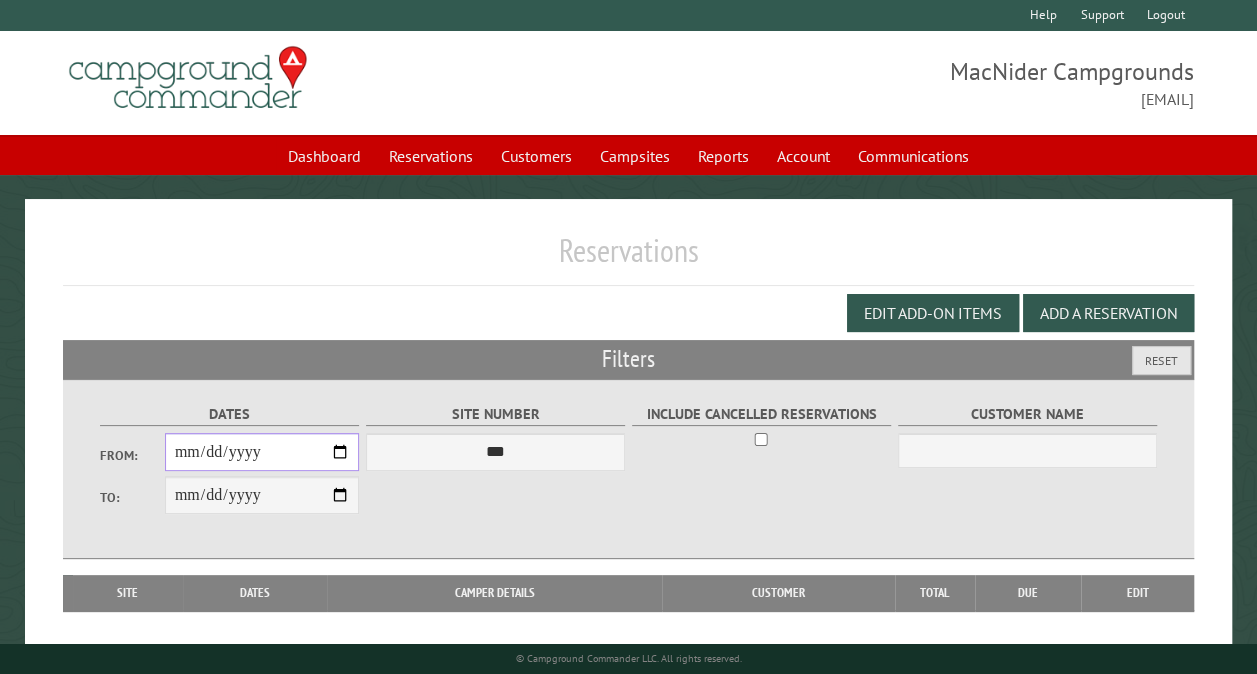 click on "From:" at bounding box center (262, 452) 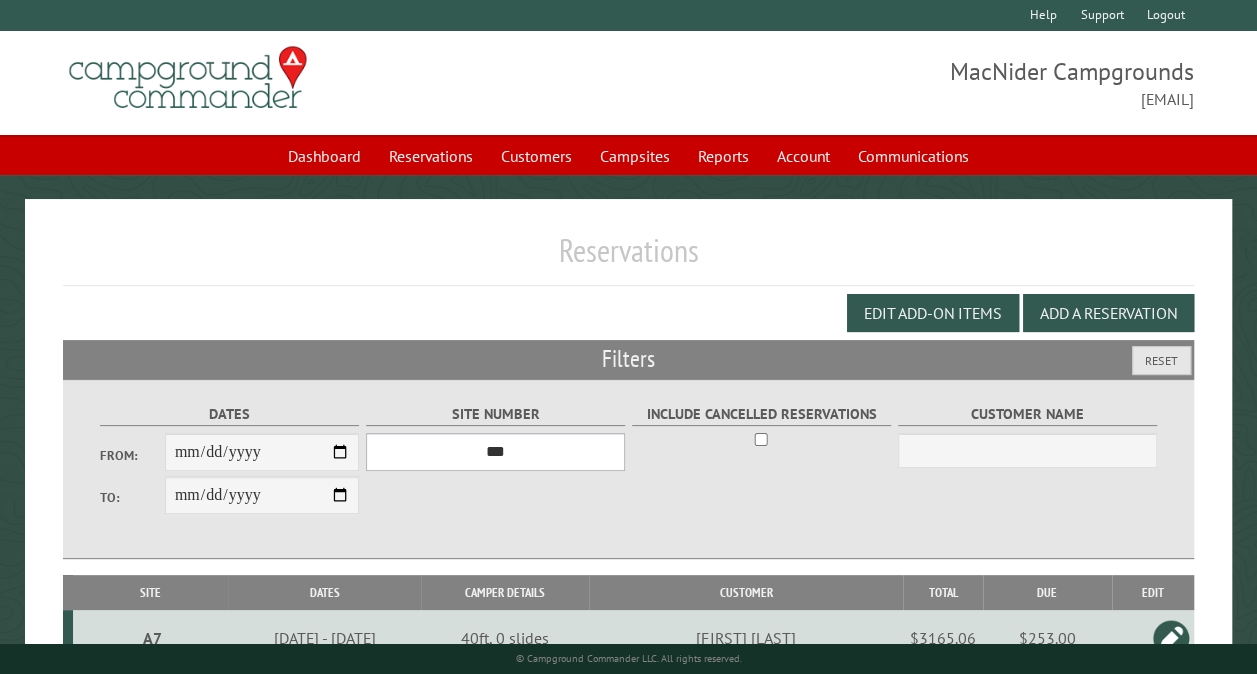 click on "*** ** ** ** ** ** ** ** ** ** *** *** *** *** ** ** ** ** ** ** ** ** ** *** *** ** ** ** ** ** ** ********* ** ** ** ** ** ** ** ** ** *** *** *** *** *** *** ** ** ** ** ** ** ** ** ** *** *** *** *** *** *** ** ** ** ** ** ** ** ** ** ** ** ** ** ** ** ** ** ** ** ** ** ** ** ** *** *** *** *** *** ***" at bounding box center (495, 452) 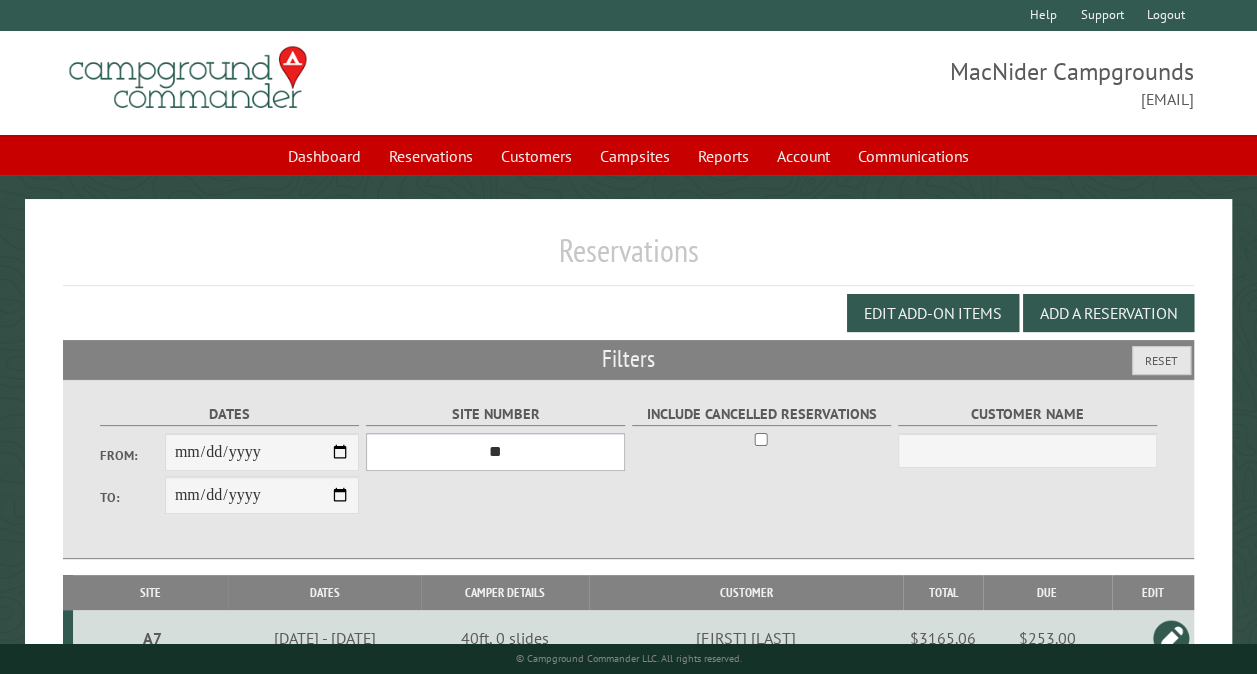 click on "*** ** ** ** ** ** ** ** ** ** *** *** *** *** ** ** ** ** ** ** ** ** ** *** *** ** ** ** ** ** ** ********* ** ** ** ** ** ** ** ** ** *** *** *** *** *** *** ** ** ** ** ** ** ** ** ** *** *** *** *** *** *** ** ** ** ** ** ** ** ** ** ** ** ** ** ** ** ** ** ** ** ** ** ** ** ** *** *** *** *** *** ***" at bounding box center (495, 452) 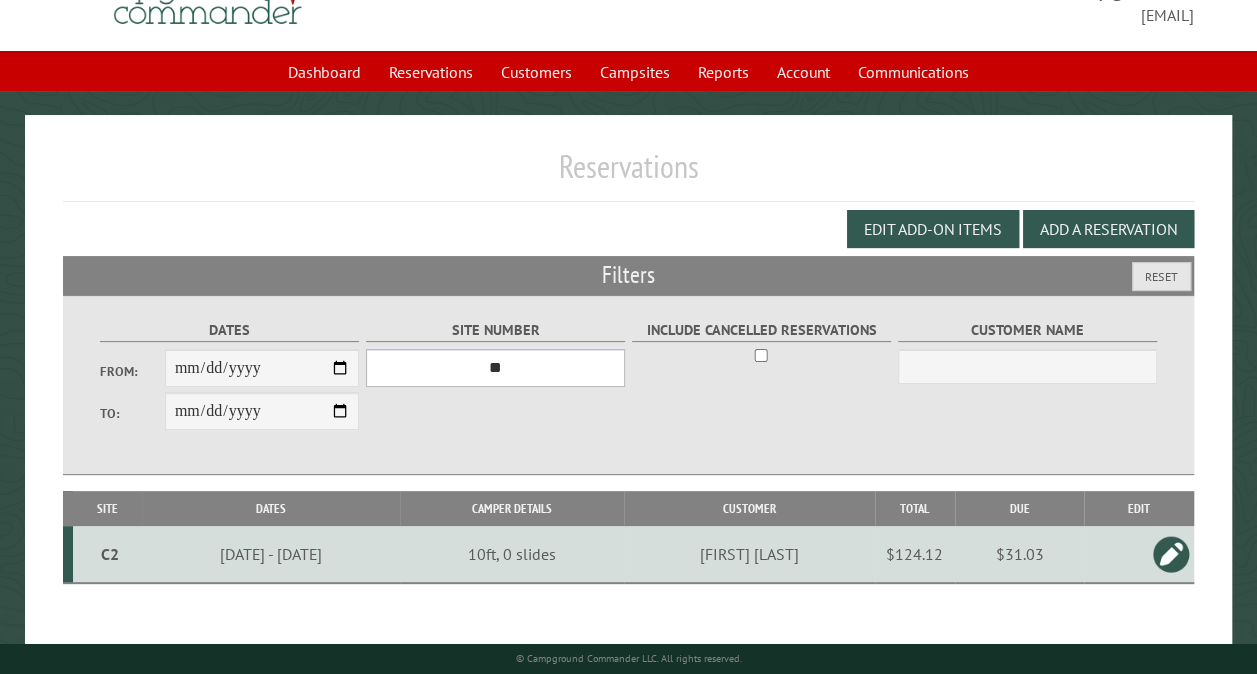 scroll, scrollTop: 112, scrollLeft: 0, axis: vertical 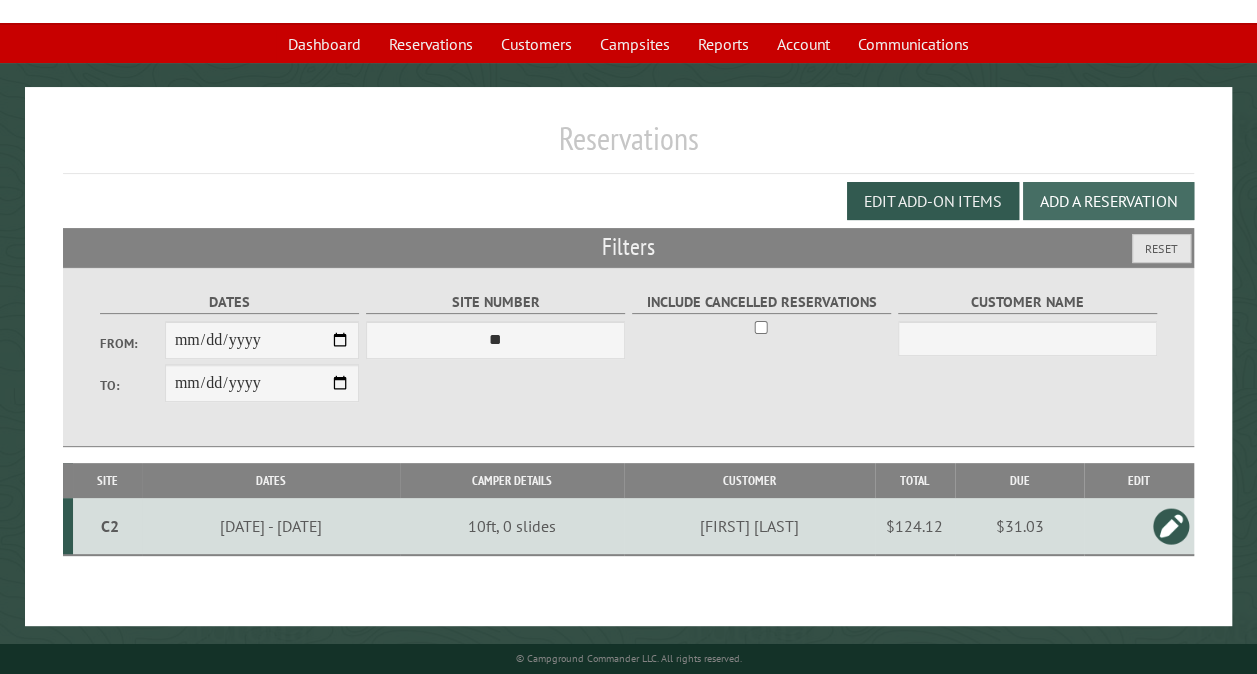 click on "Add a Reservation" at bounding box center [1108, 201] 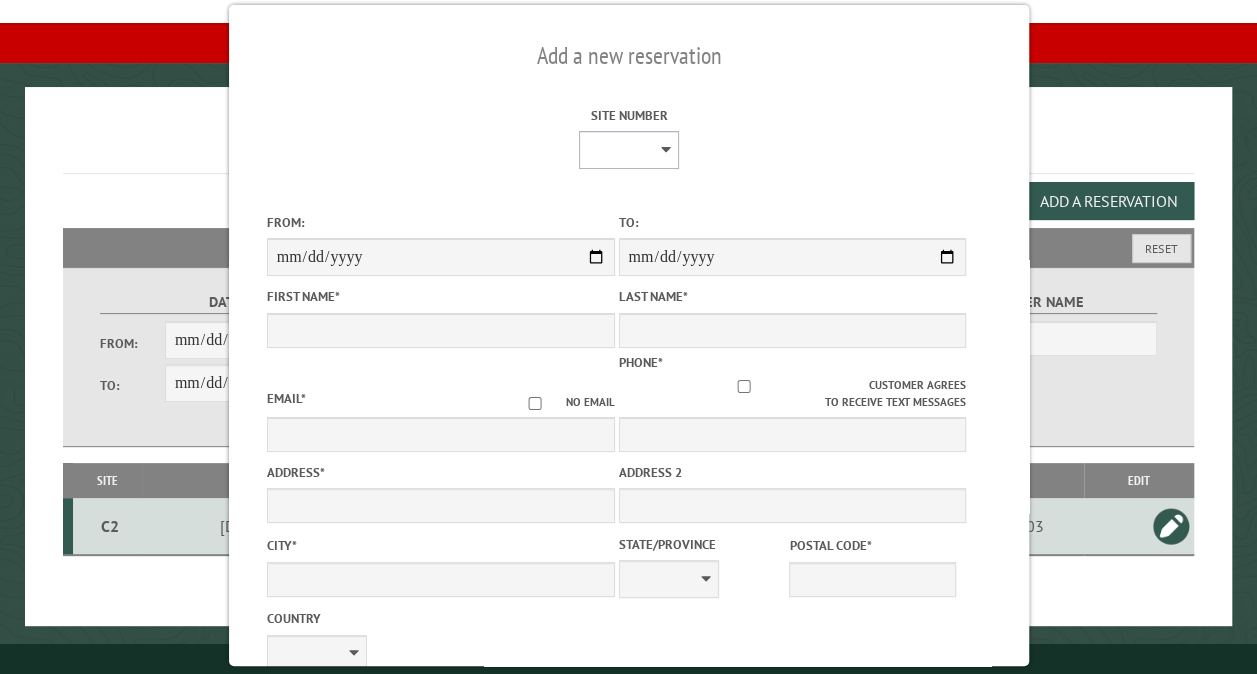 click on "** ** ** ** ** ** ** ** ** *** *** *** *** ** ** ** ** ** ** ** ** ** *** *** ** ** ** ** ** ** ********* ** ** ** ** ** ** ** ** ** *** *** *** *** *** *** ** ** ** ** ** ** ** ** ** *** *** *** *** *** *** ** ** ** ** ** ** ** ** ** ** ** ** ** ** ** ** ** ** ** ** ** ** ** ** *** *** *** *** *** ***" at bounding box center [628, 150] 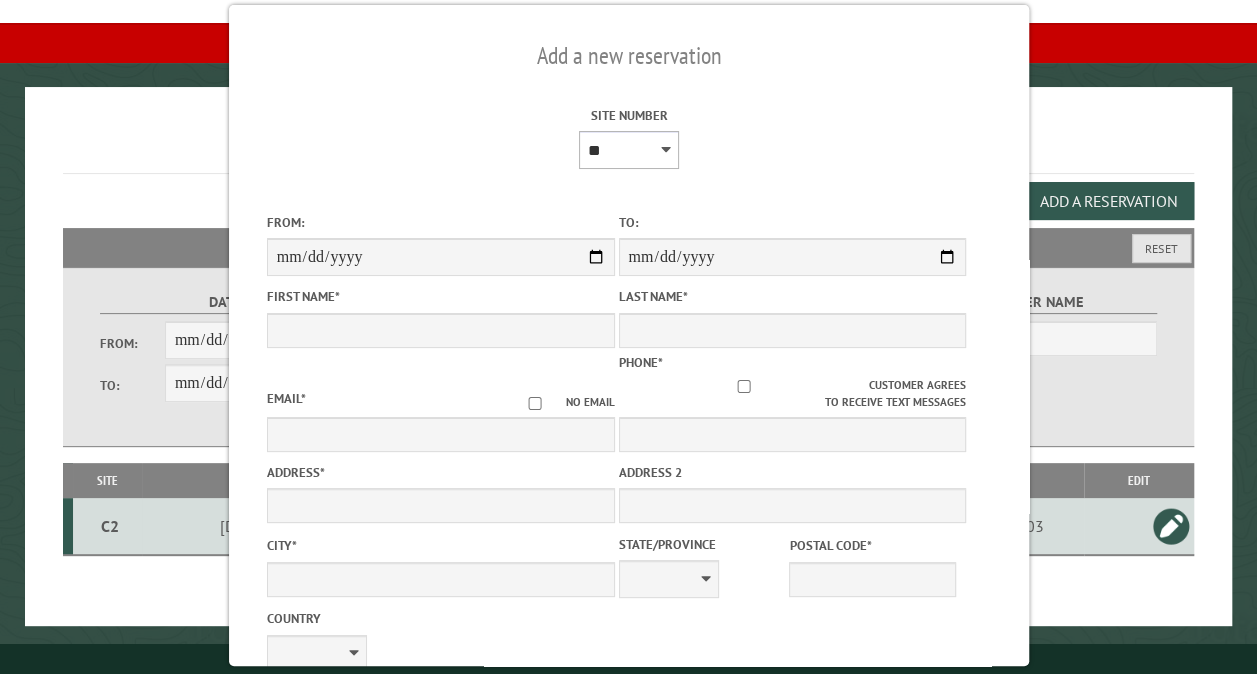 click on "** ** ** ** ** ** ** ** ** *** *** *** *** ** ** ** ** ** ** ** ** ** *** *** ** ** ** ** ** ** ********* ** ** ** ** ** ** ** ** ** *** *** *** *** *** *** ** ** ** ** ** ** ** ** ** *** *** *** *** *** *** ** ** ** ** ** ** ** ** ** ** ** ** ** ** ** ** ** ** ** ** ** ** ** ** *** *** *** *** *** ***" at bounding box center [628, 150] 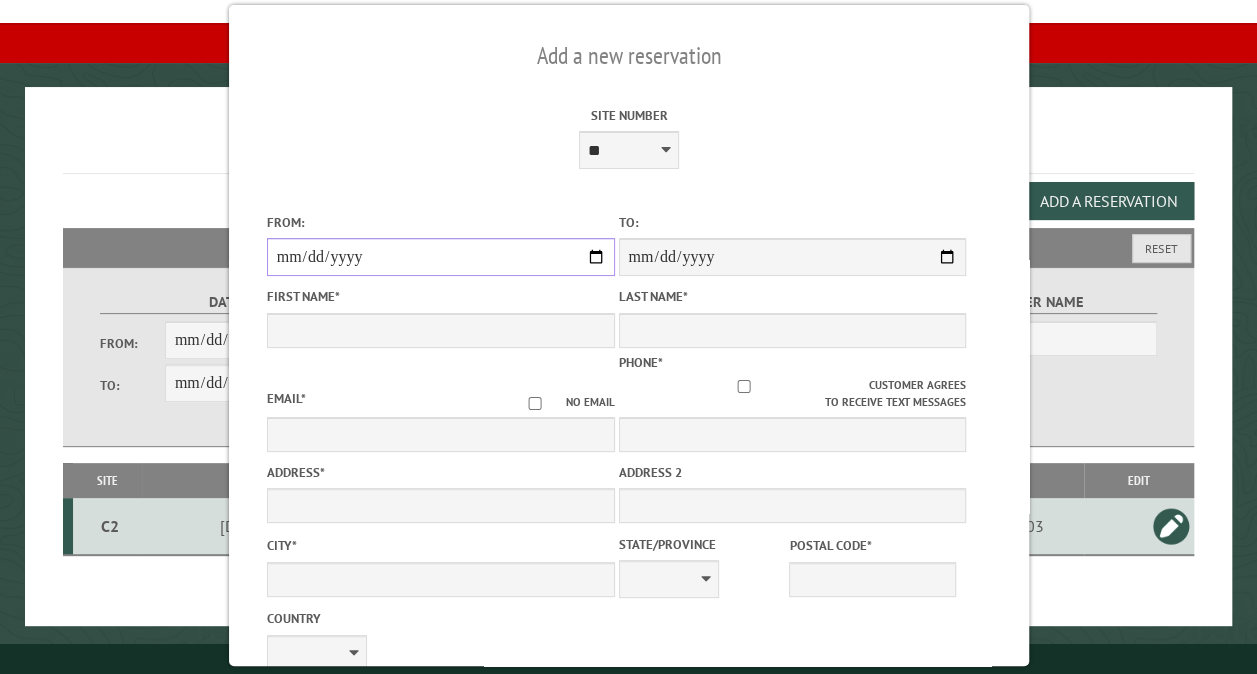 click on "From:" at bounding box center [440, 257] 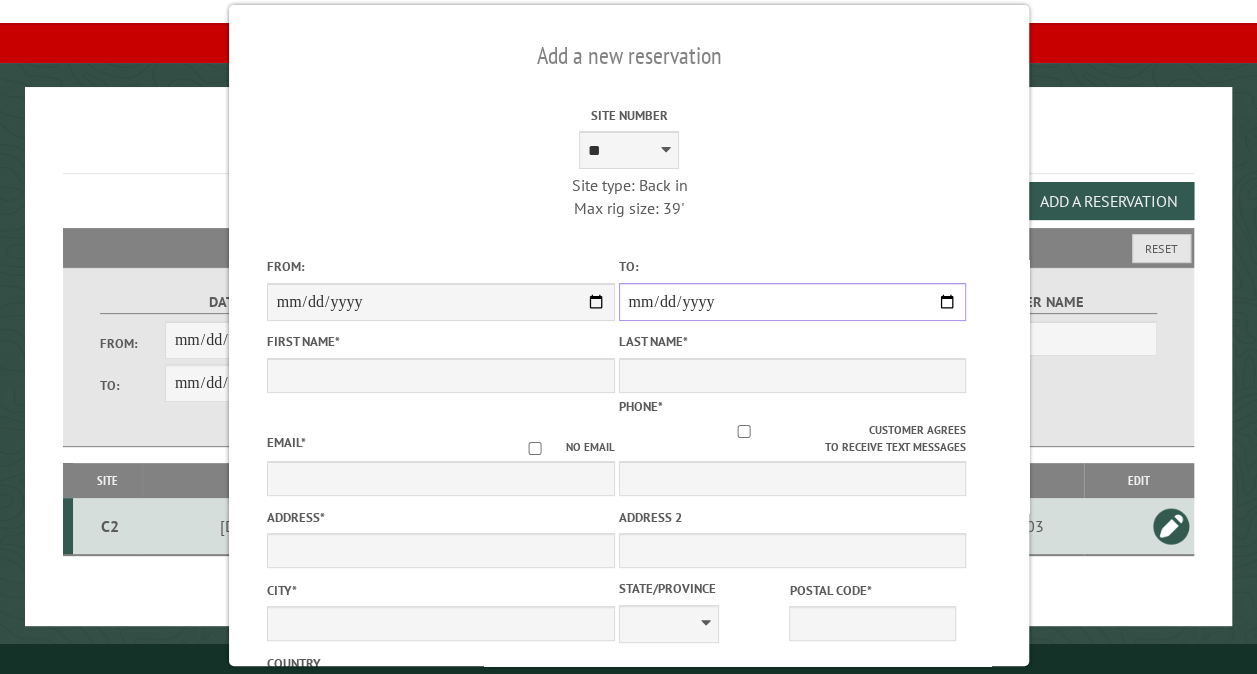 click on "**********" at bounding box center (792, 302) 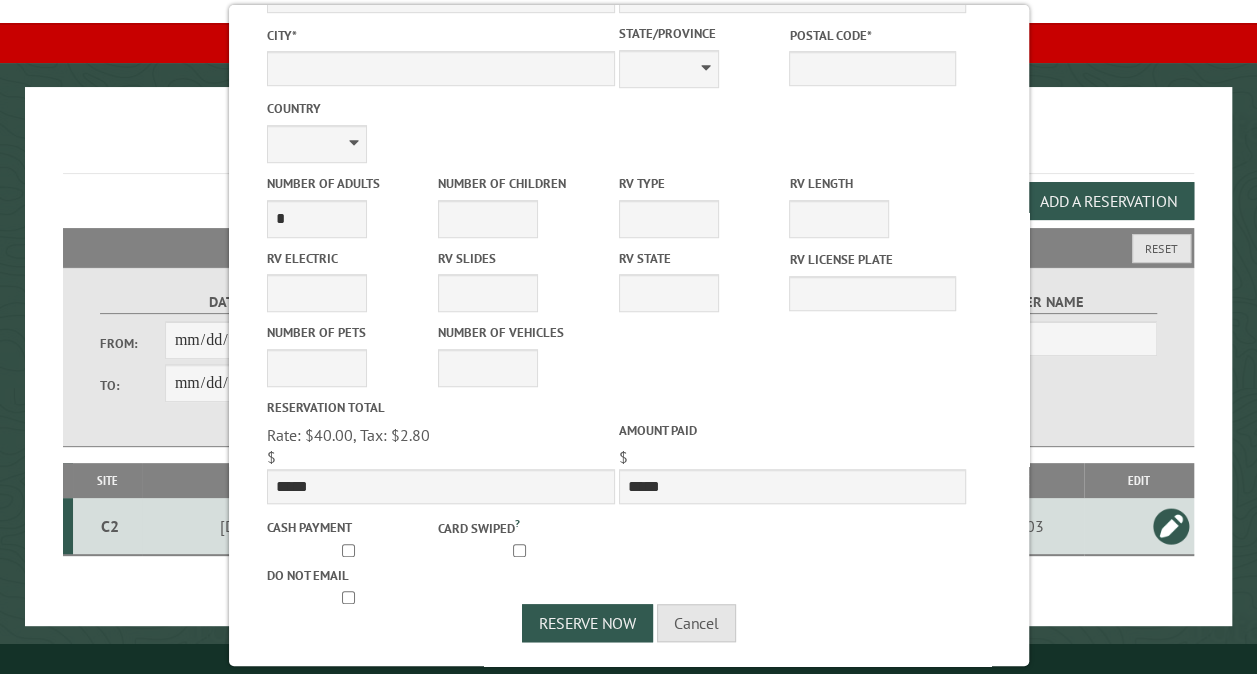 scroll, scrollTop: 0, scrollLeft: 0, axis: both 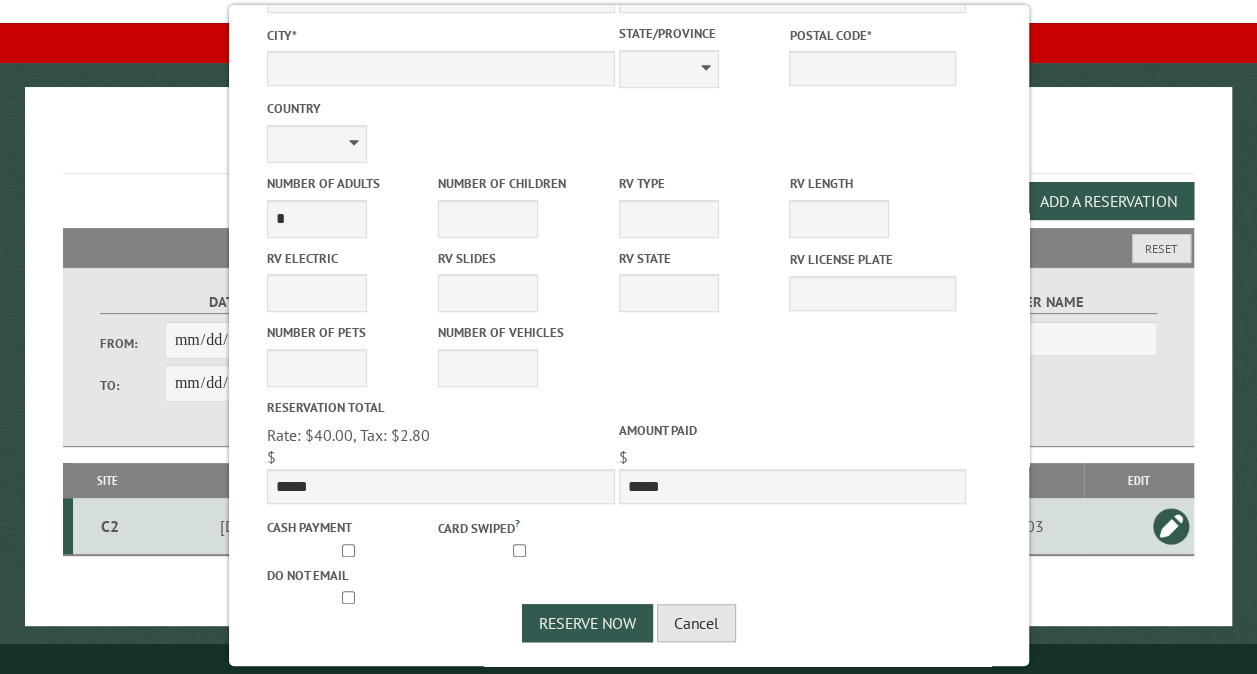 click on "Cancel" at bounding box center (696, 623) 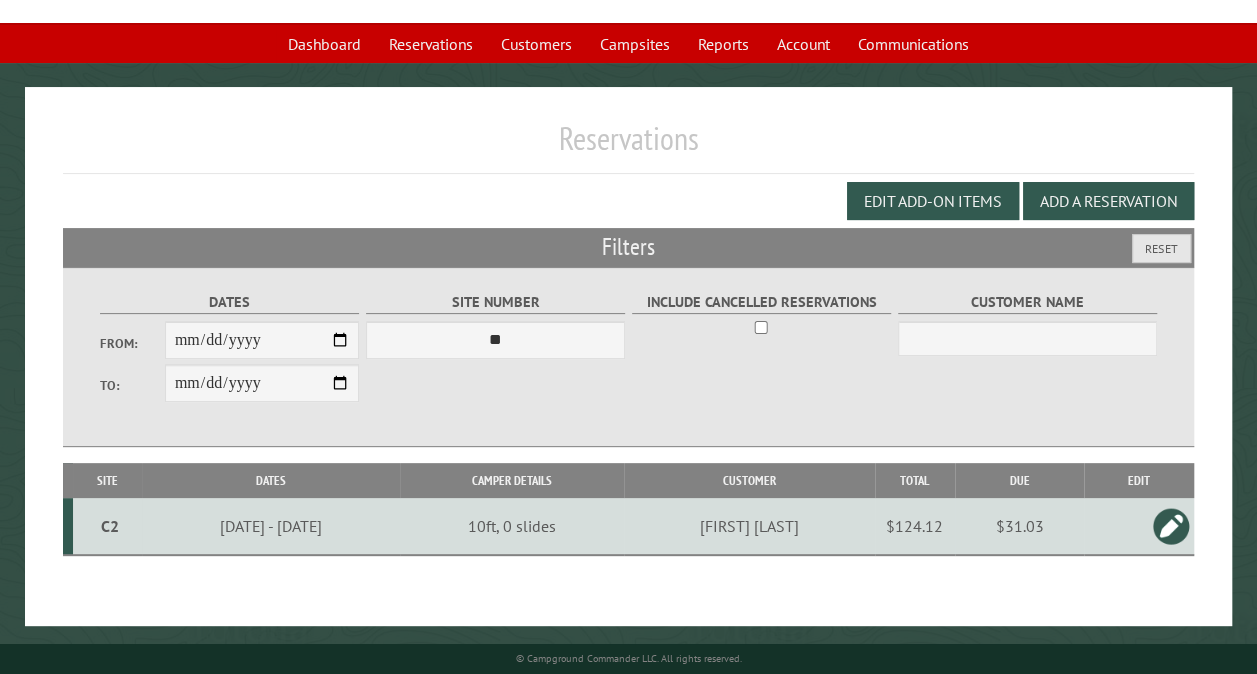 click on "C2" at bounding box center [110, 526] 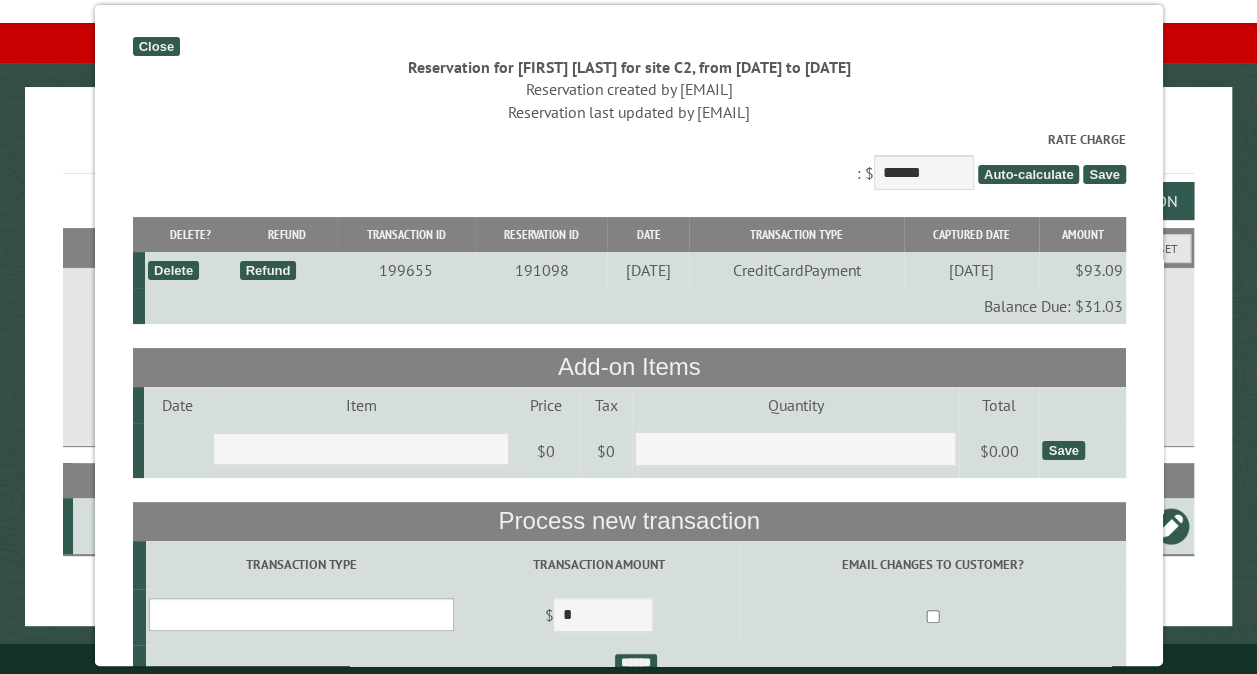 click on "**********" at bounding box center (300, 614) 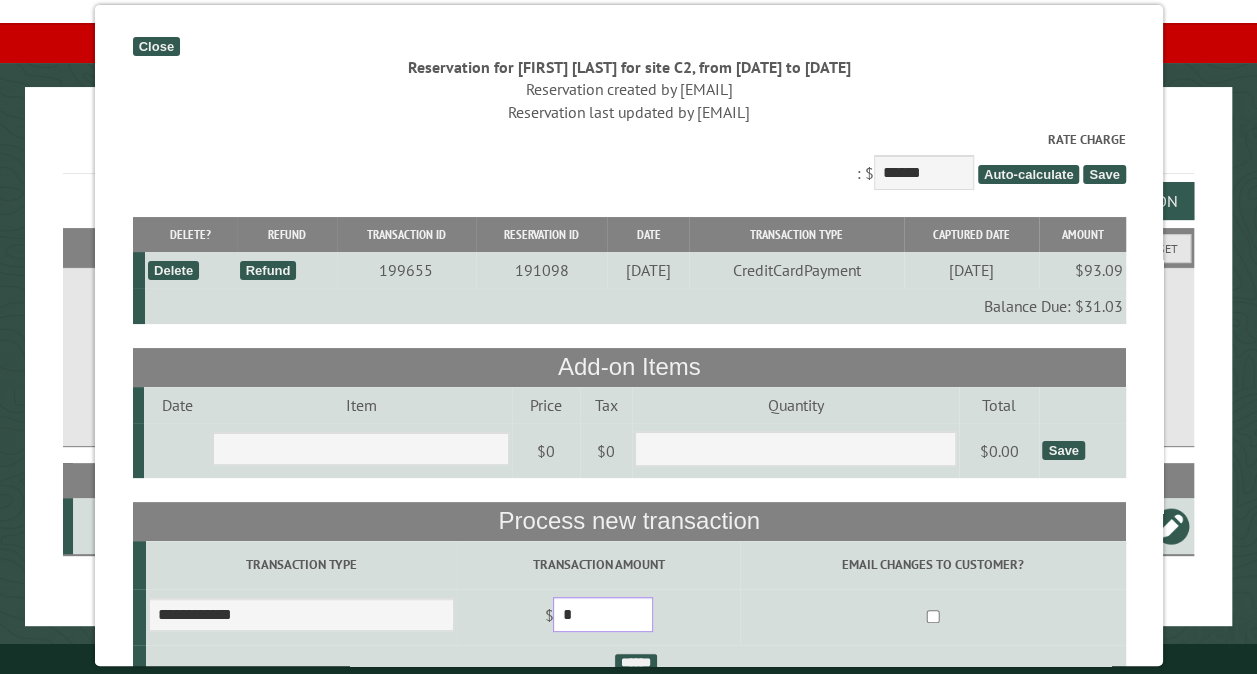click on "*" at bounding box center [603, 614] 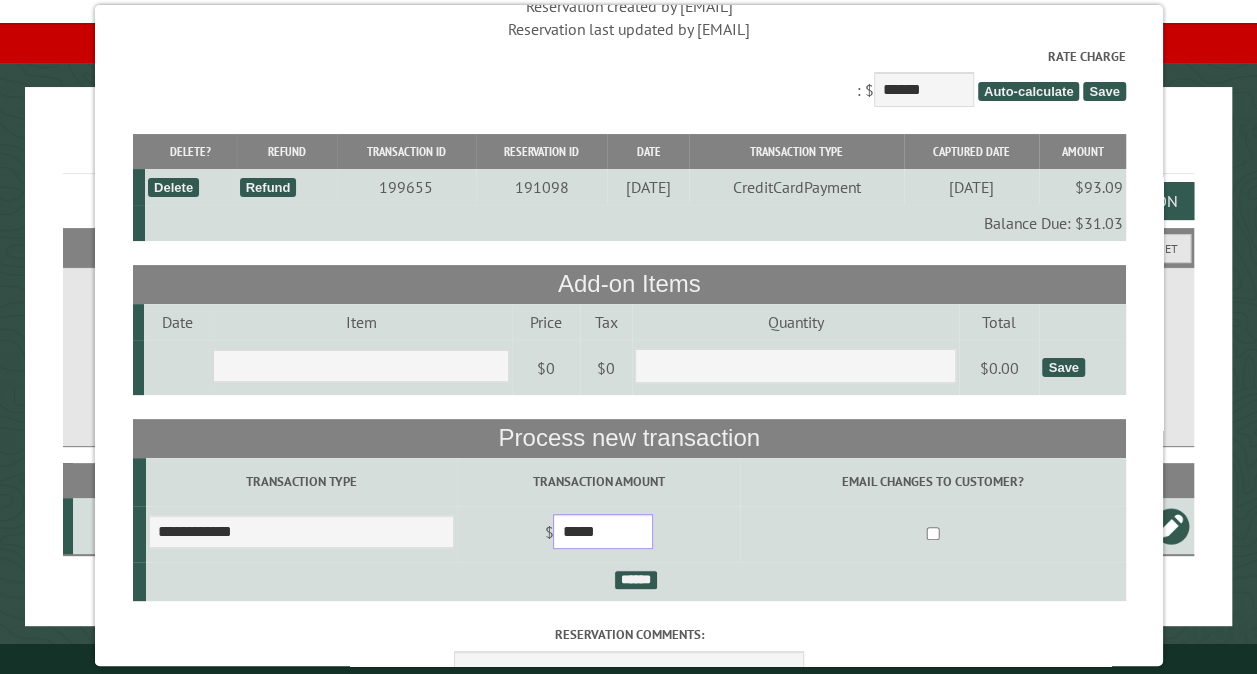 scroll, scrollTop: 120, scrollLeft: 0, axis: vertical 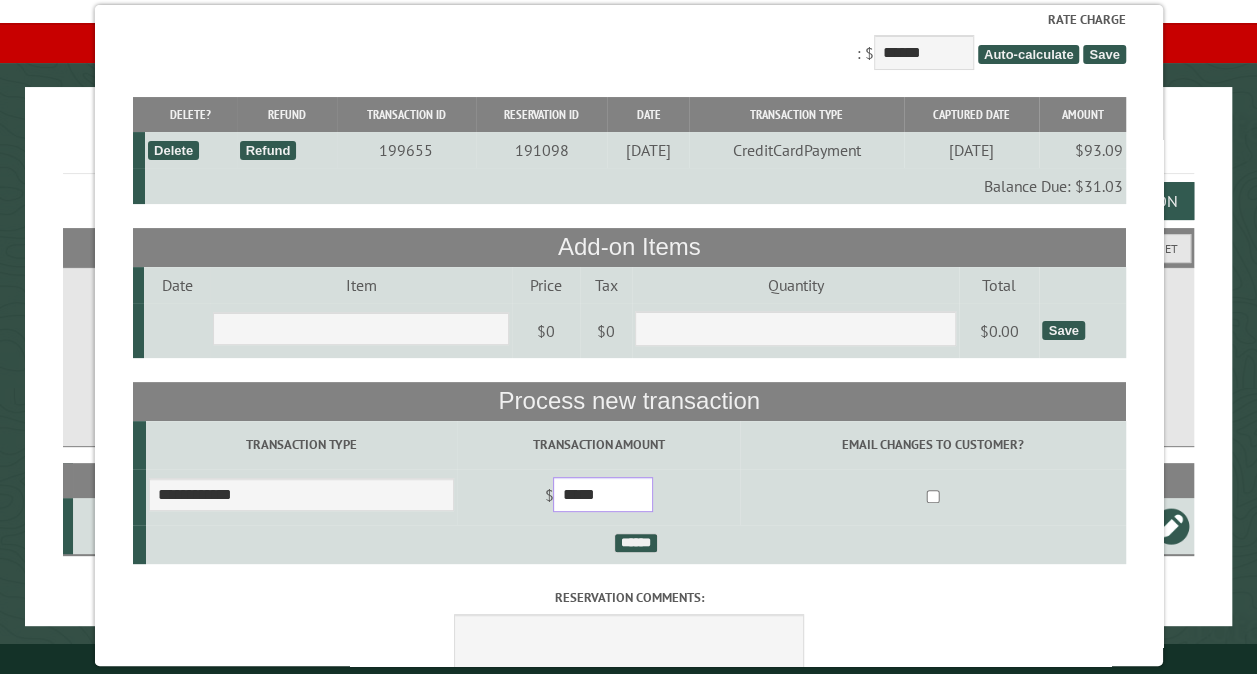 type on "*****" 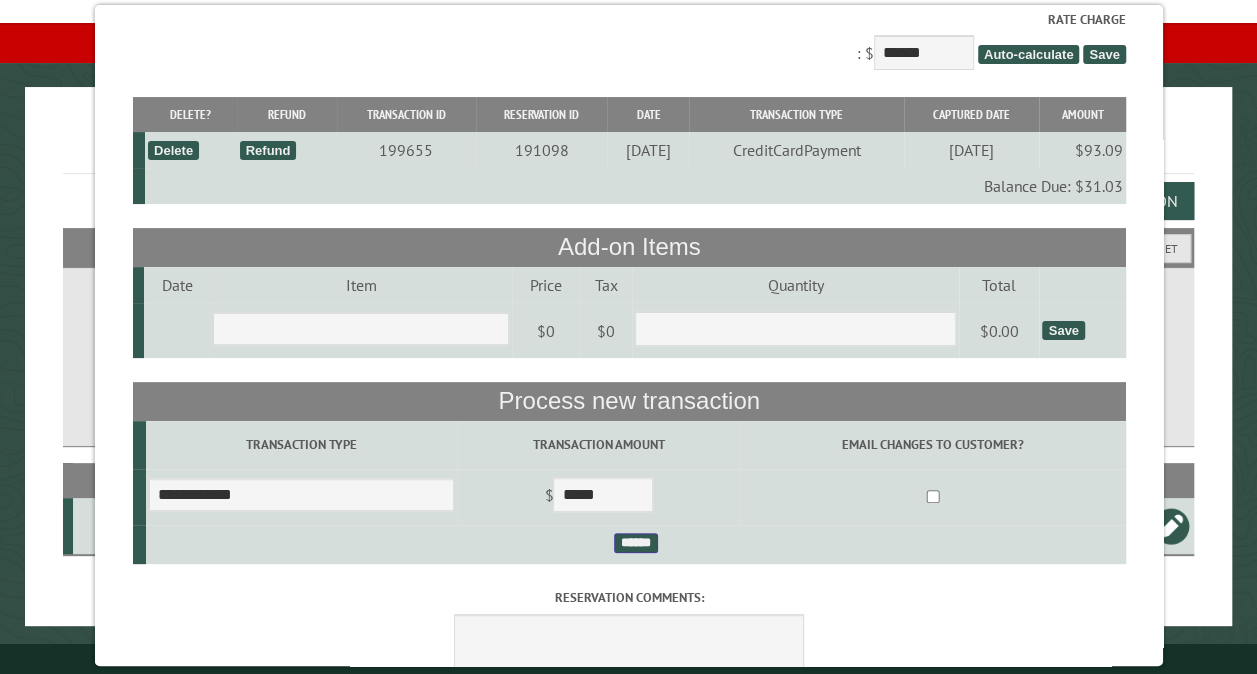 click on "******" at bounding box center [635, 543] 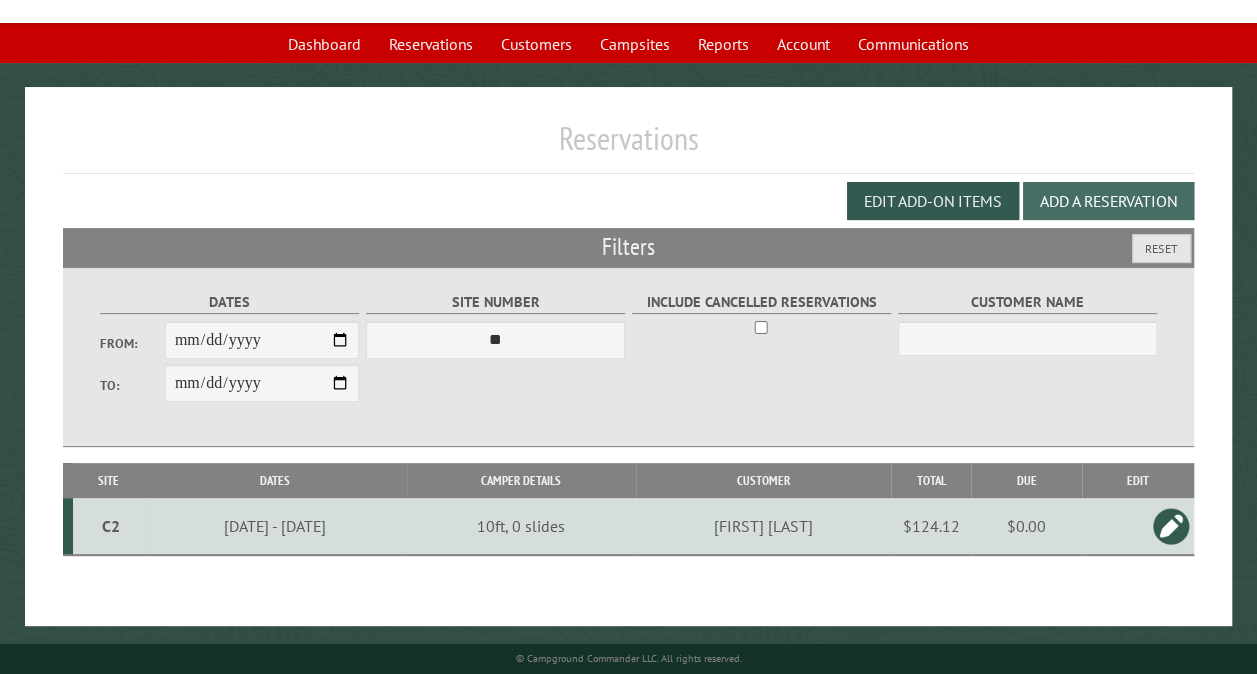 click on "Add a Reservation" at bounding box center [1108, 201] 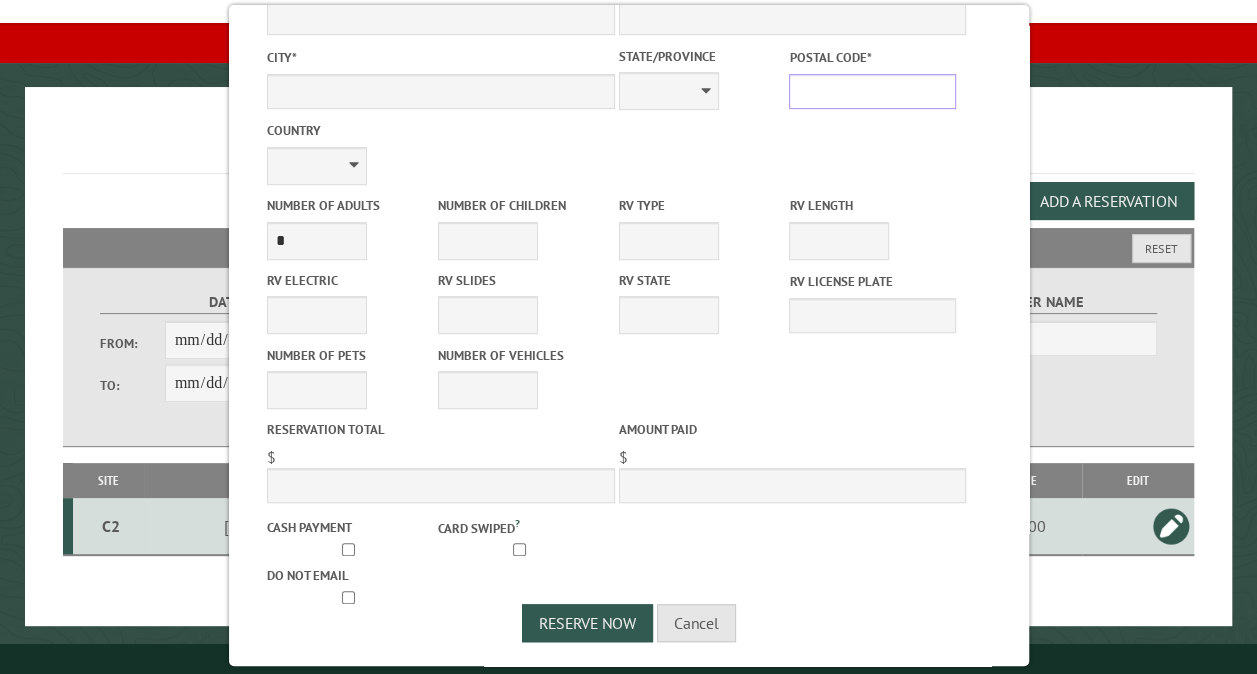 click on "Postal Code *" at bounding box center (872, 91) 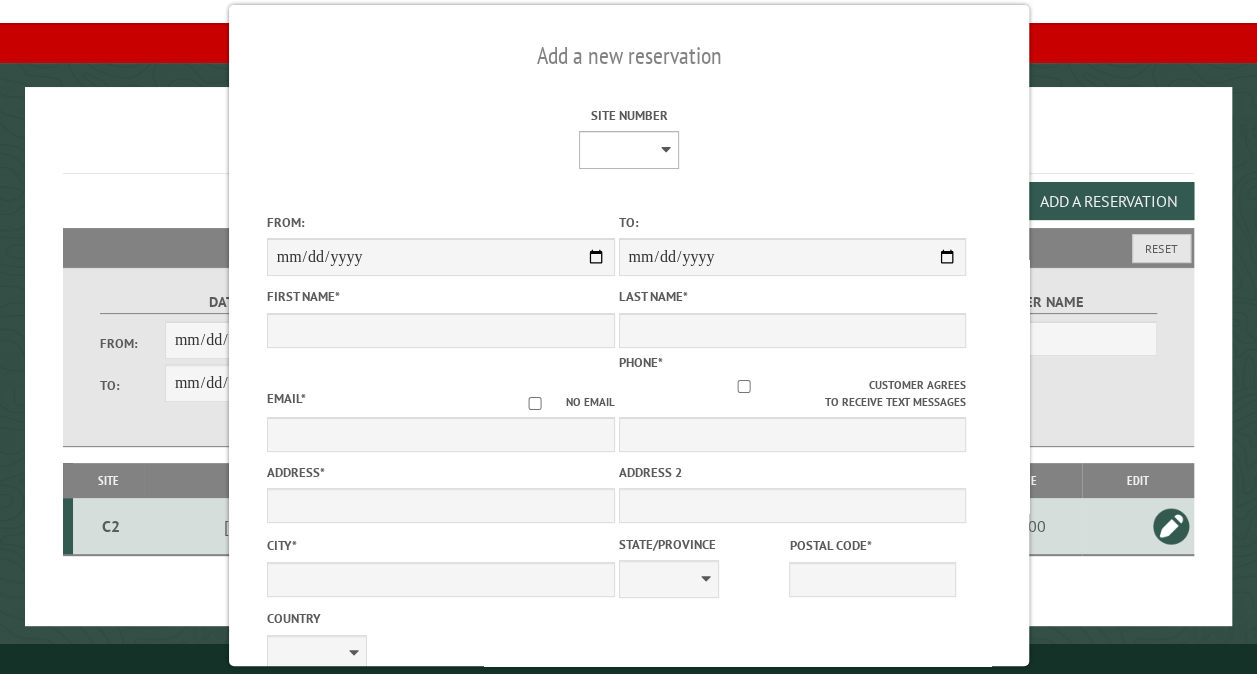 click on "** ** ** ** ** ** ** ** ** *** *** *** *** ** ** ** ** ** ** ** ** ** *** *** ** ** ** ** ** ** ********* ** ** ** ** ** ** ** ** ** *** *** *** *** *** *** ** ** ** ** ** ** ** ** ** *** *** *** *** *** *** ** ** ** ** ** ** ** ** ** ** ** ** ** ** ** ** ** ** ** ** ** ** ** ** *** *** *** *** *** ***" at bounding box center (628, 150) 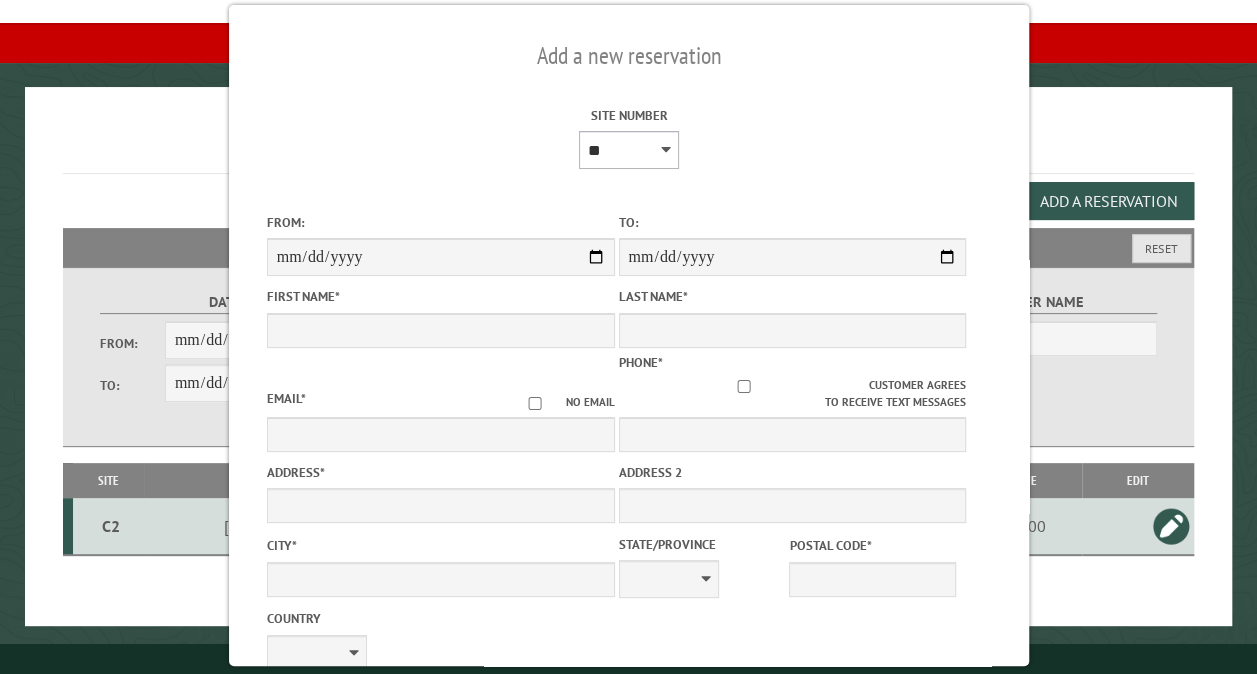 click on "** ** ** ** ** ** ** ** ** *** *** *** *** ** ** ** ** ** ** ** ** ** *** *** ** ** ** ** ** ** ********* ** ** ** ** ** ** ** ** ** *** *** *** *** *** *** ** ** ** ** ** ** ** ** ** *** *** *** *** *** *** ** ** ** ** ** ** ** ** ** ** ** ** ** ** ** ** ** ** ** ** ** ** ** ** *** *** *** *** *** ***" at bounding box center [628, 150] 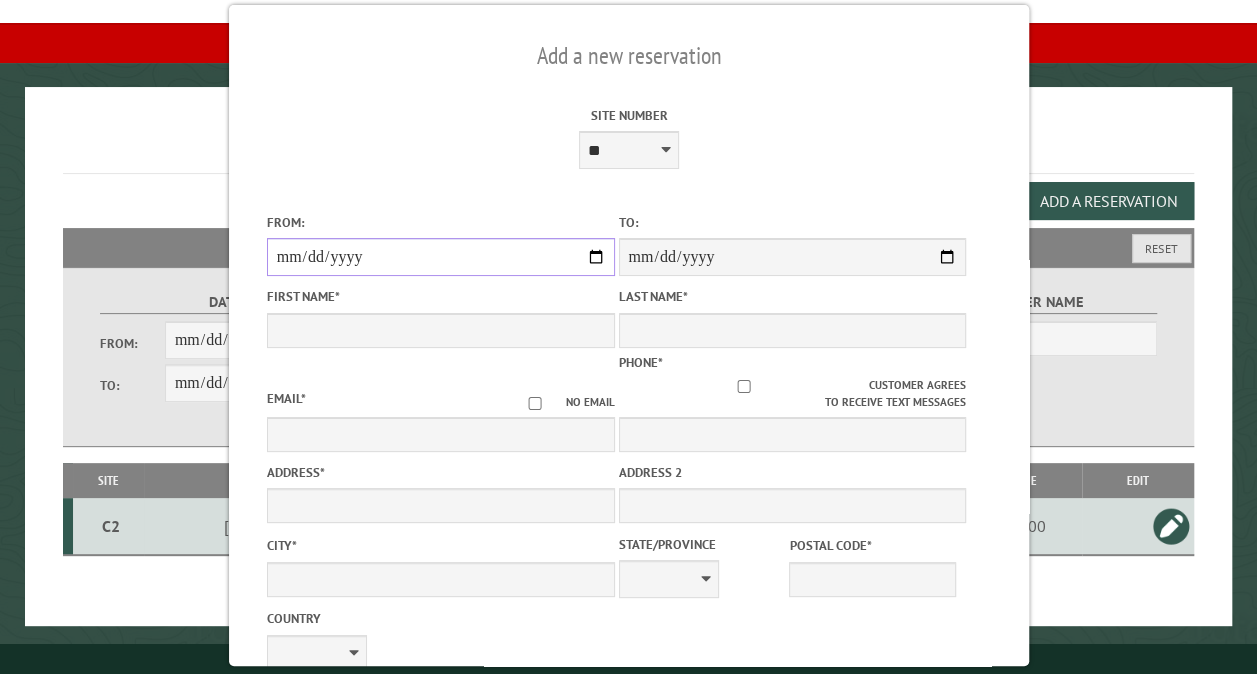 click on "From:" at bounding box center (440, 257) 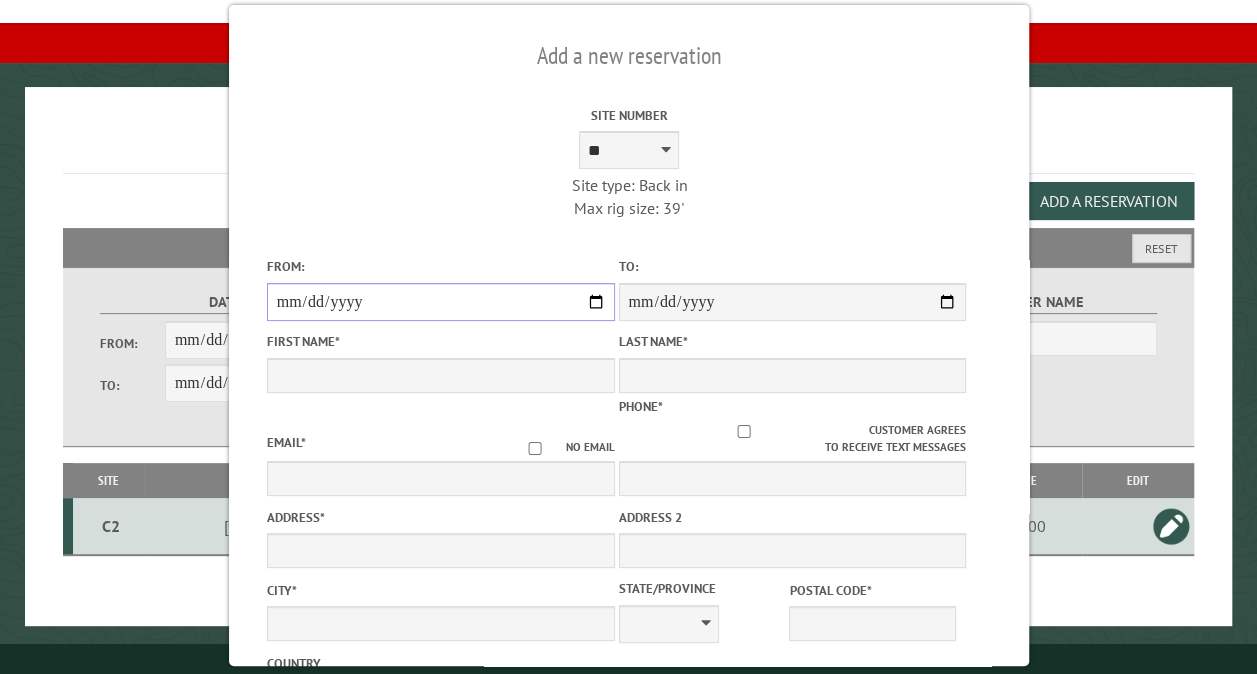 type on "**********" 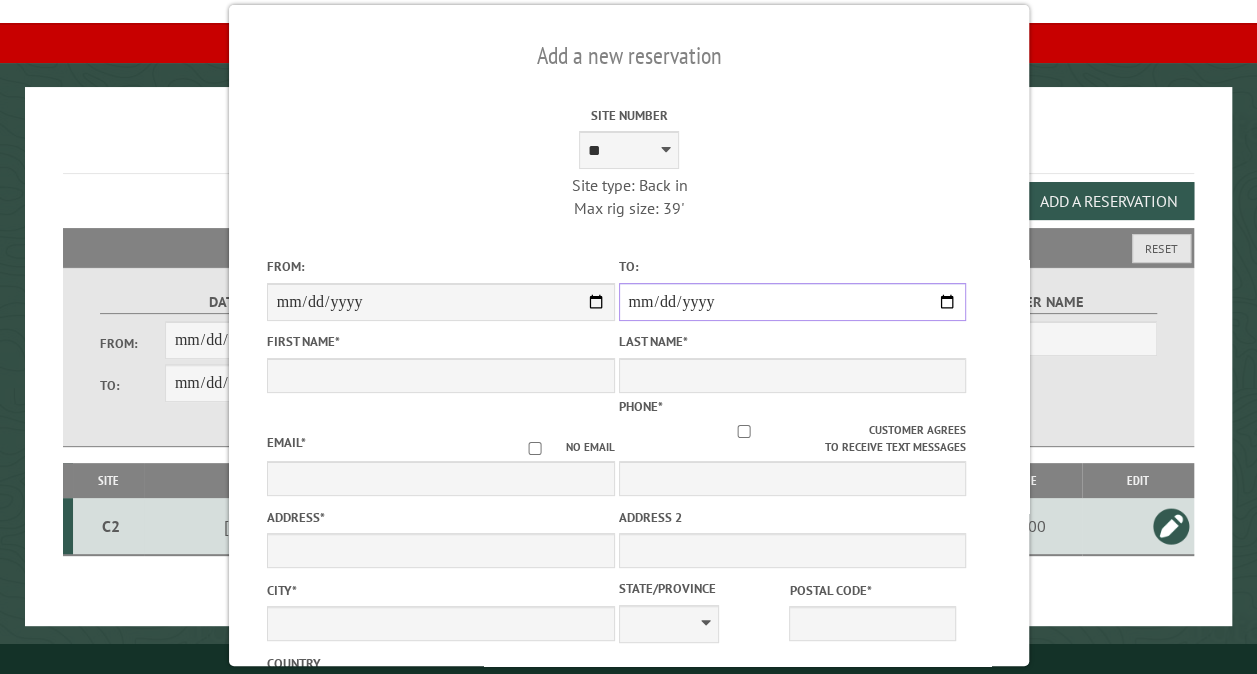 click on "**********" at bounding box center (792, 302) 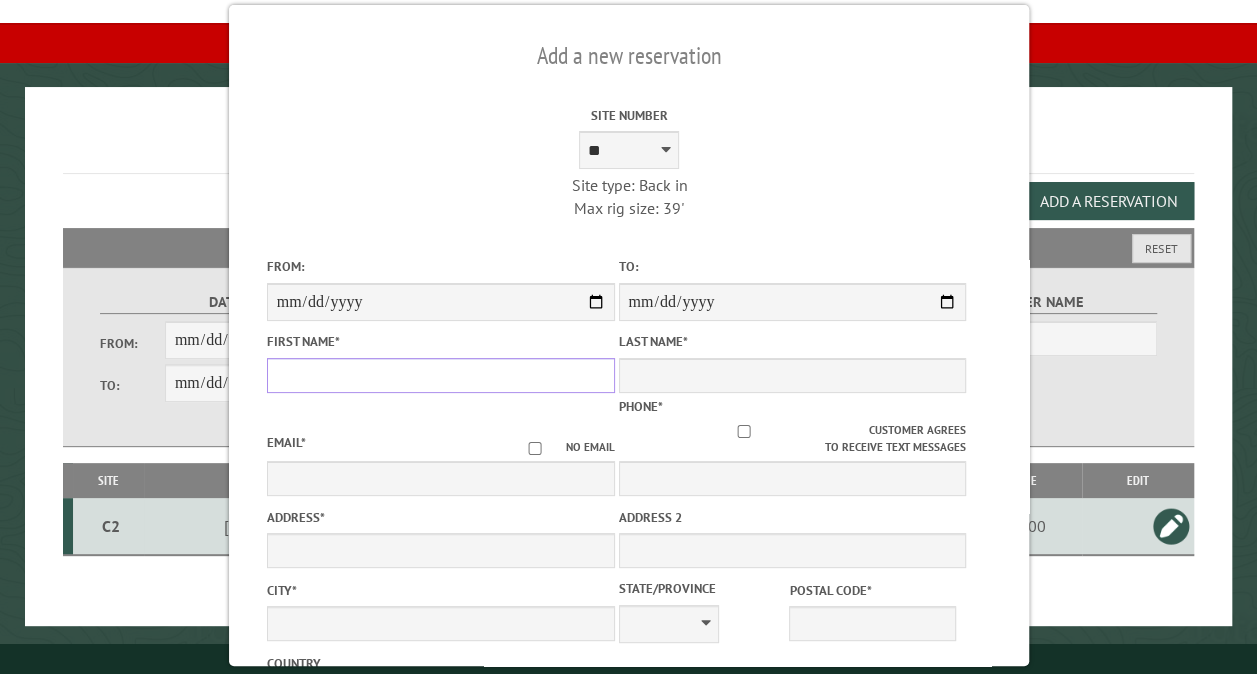 click on "First Name *" at bounding box center [440, 375] 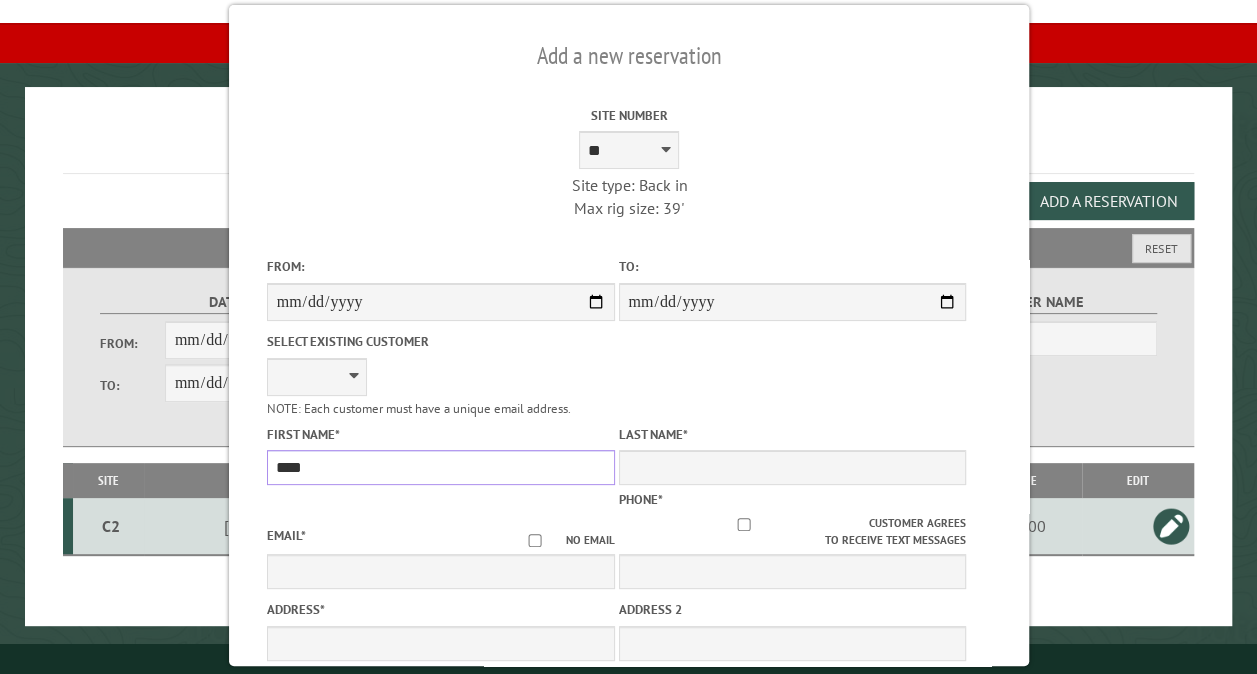 type on "****" 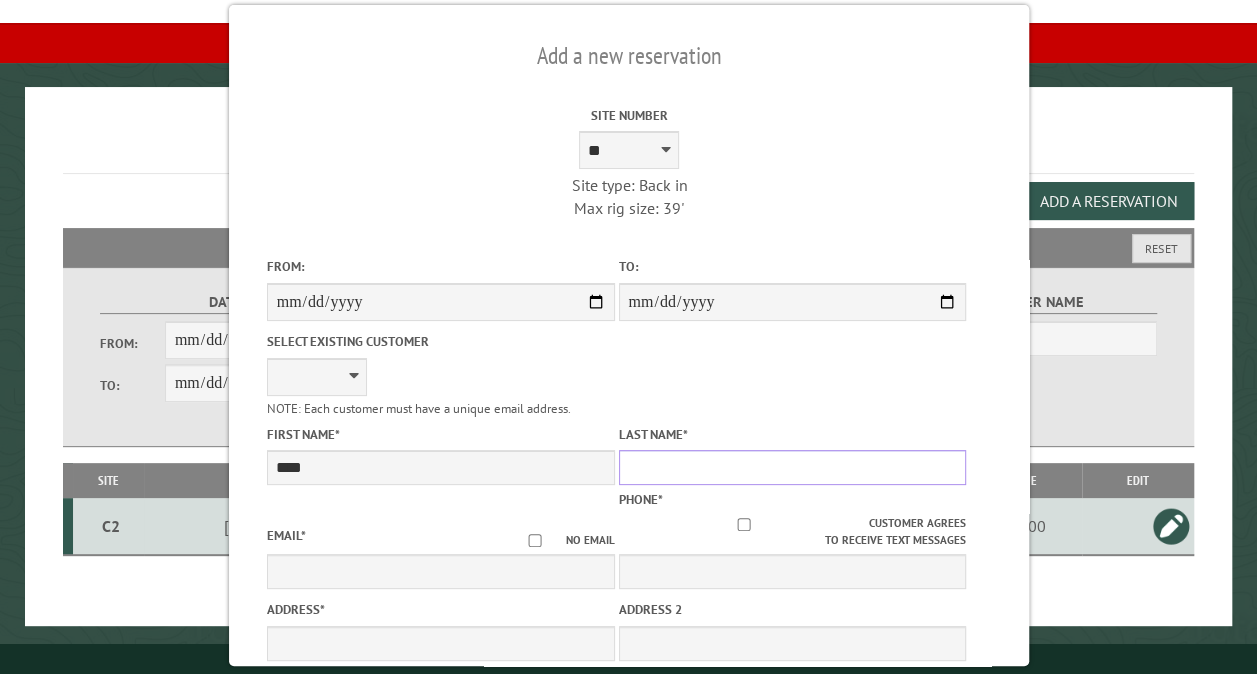 click on "Last Name *" at bounding box center [792, 467] 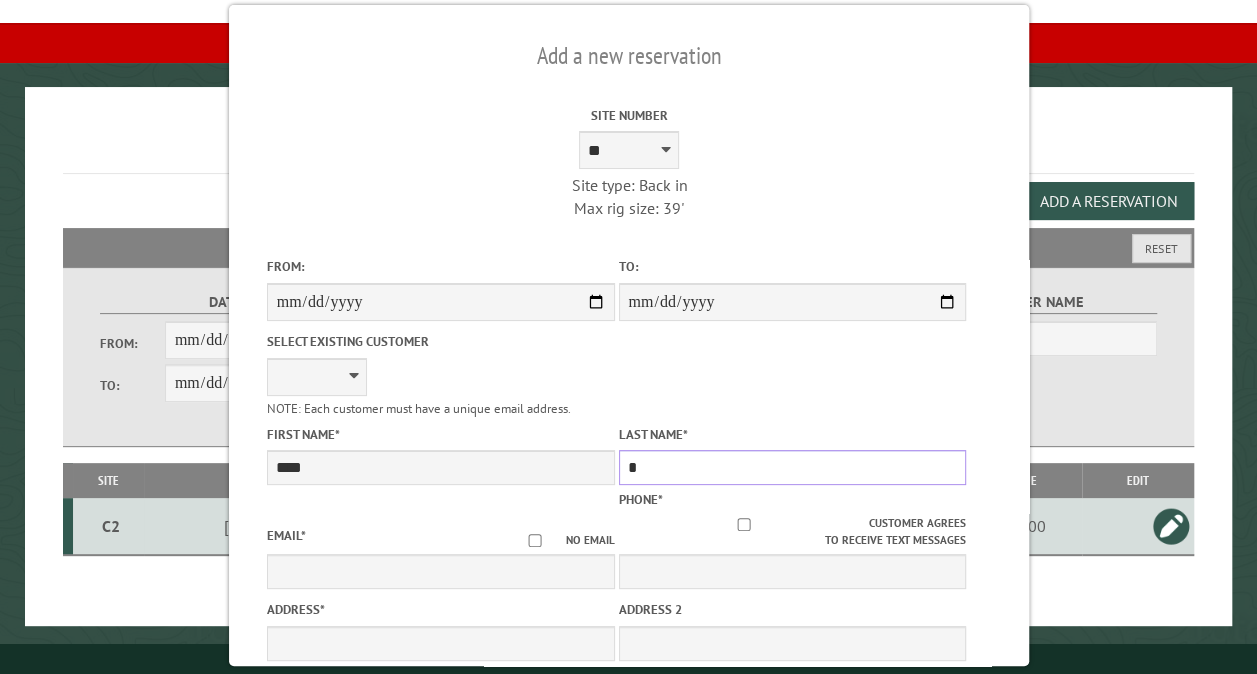 type on "*****" 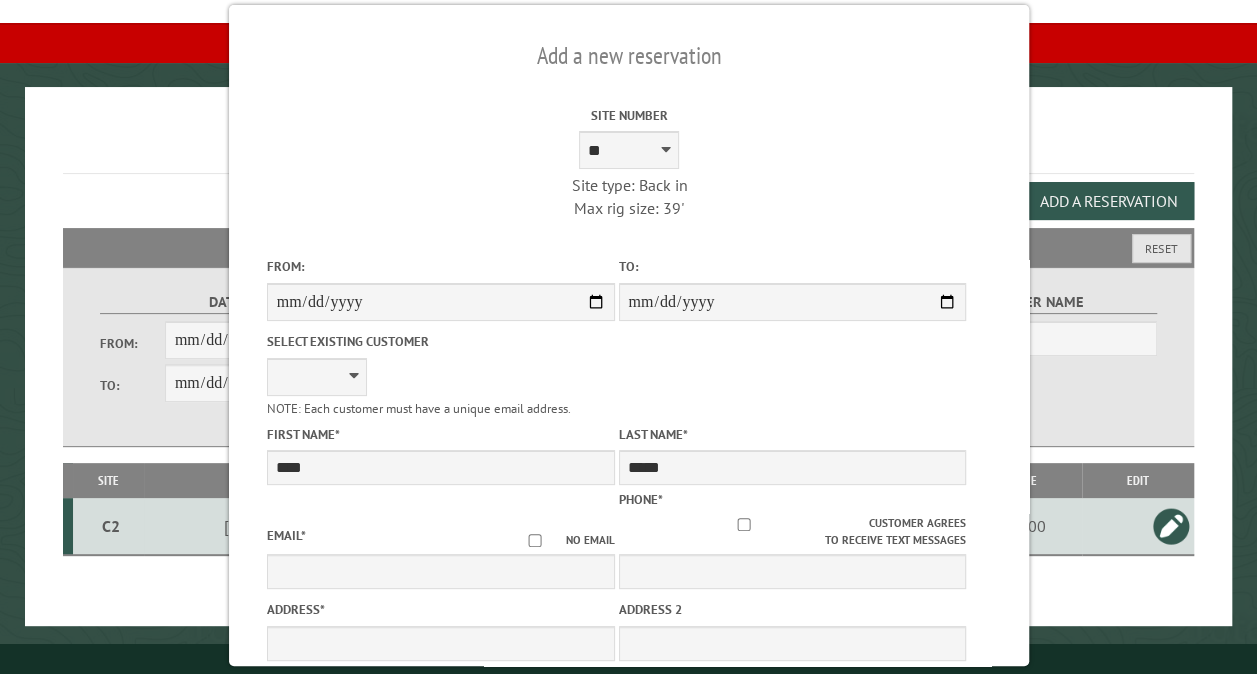 type on "**********" 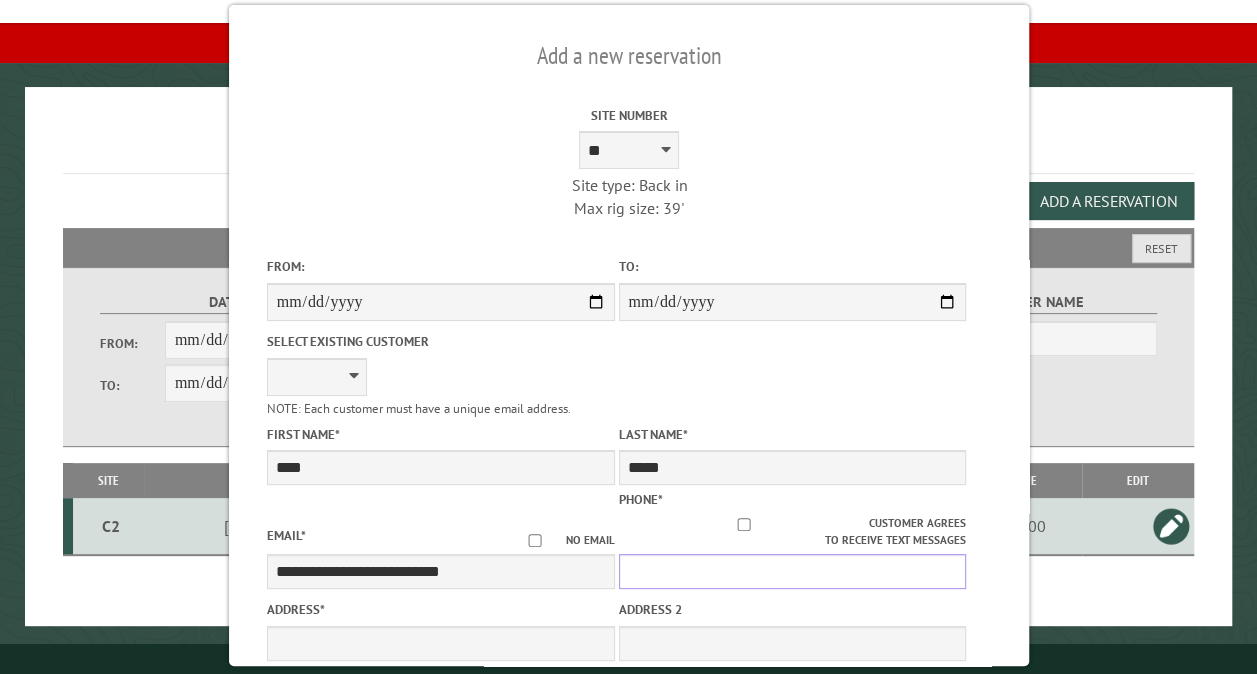 type on "**********" 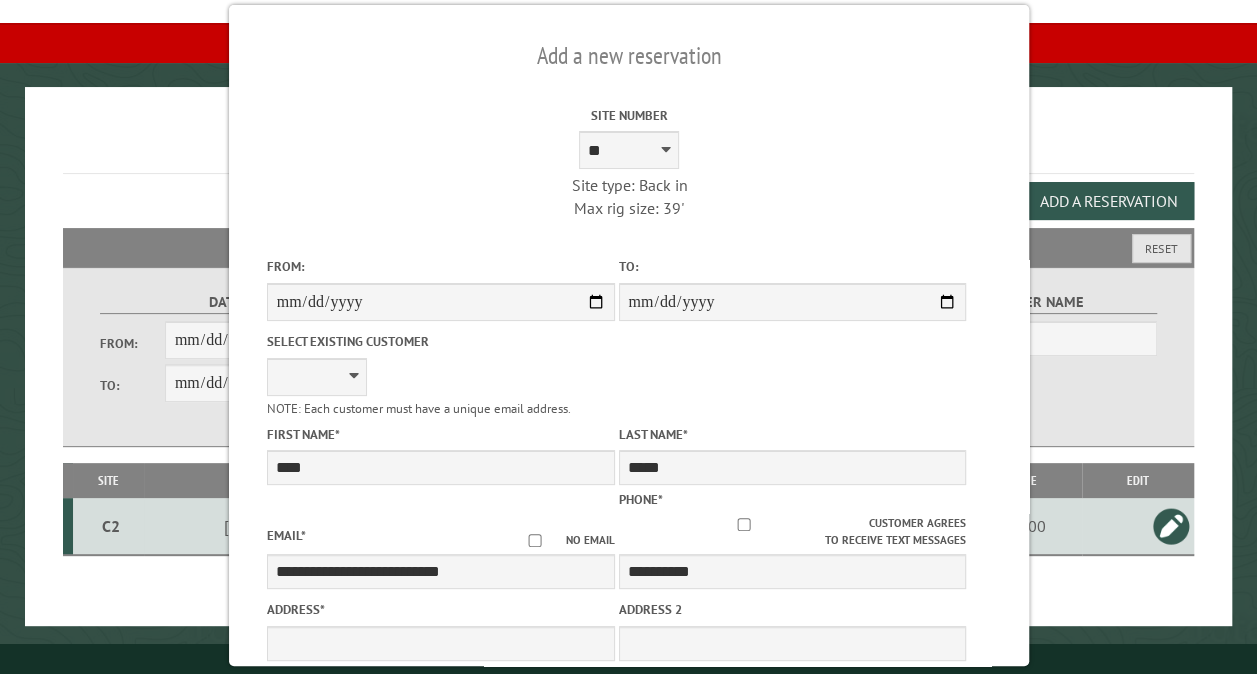 select on "**" 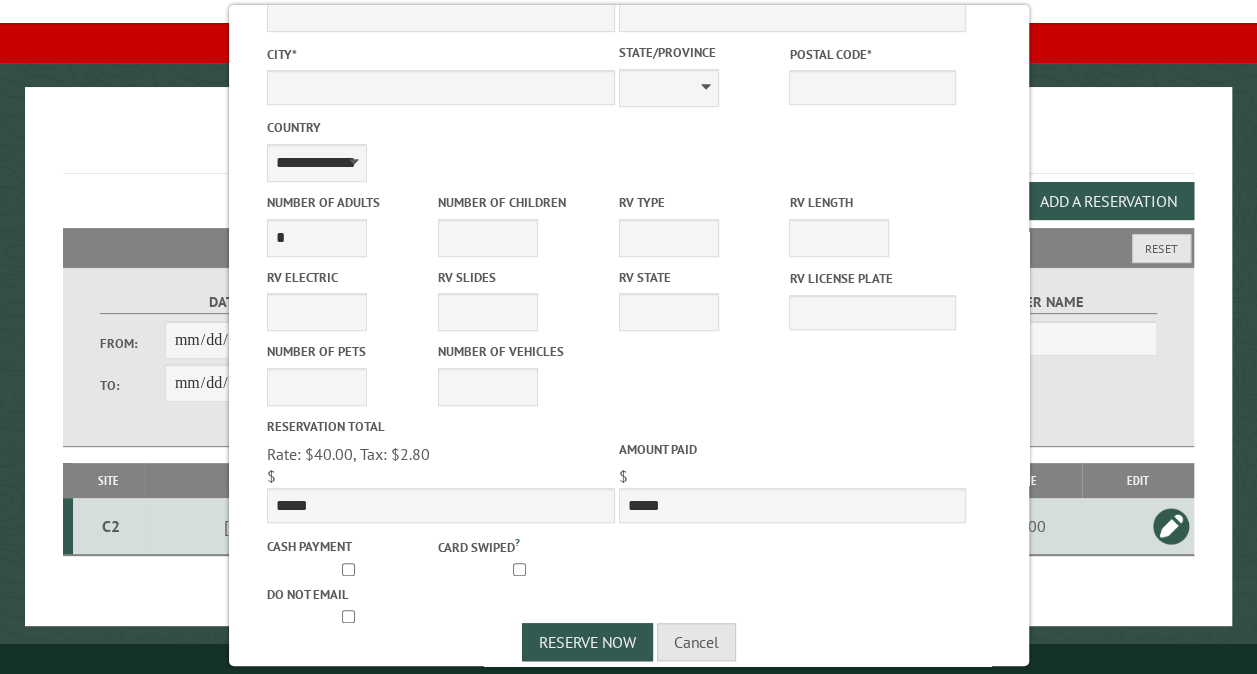 scroll, scrollTop: 555, scrollLeft: 0, axis: vertical 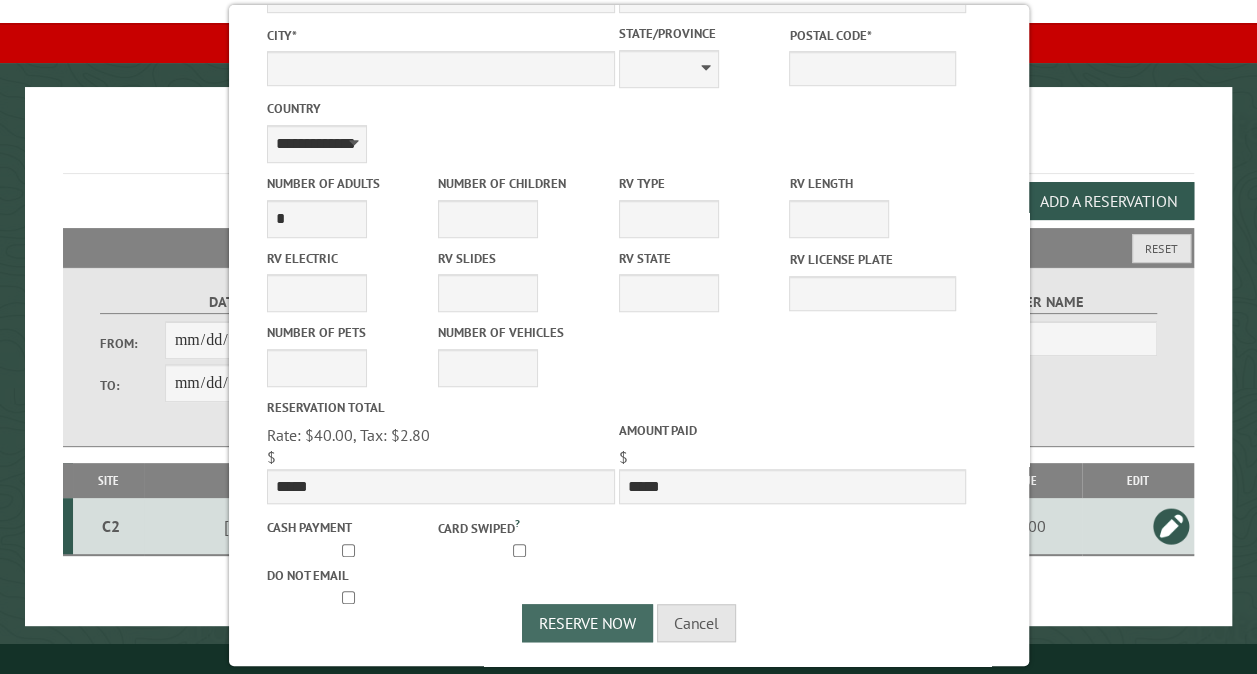 click on "Reserve Now" at bounding box center [587, 623] 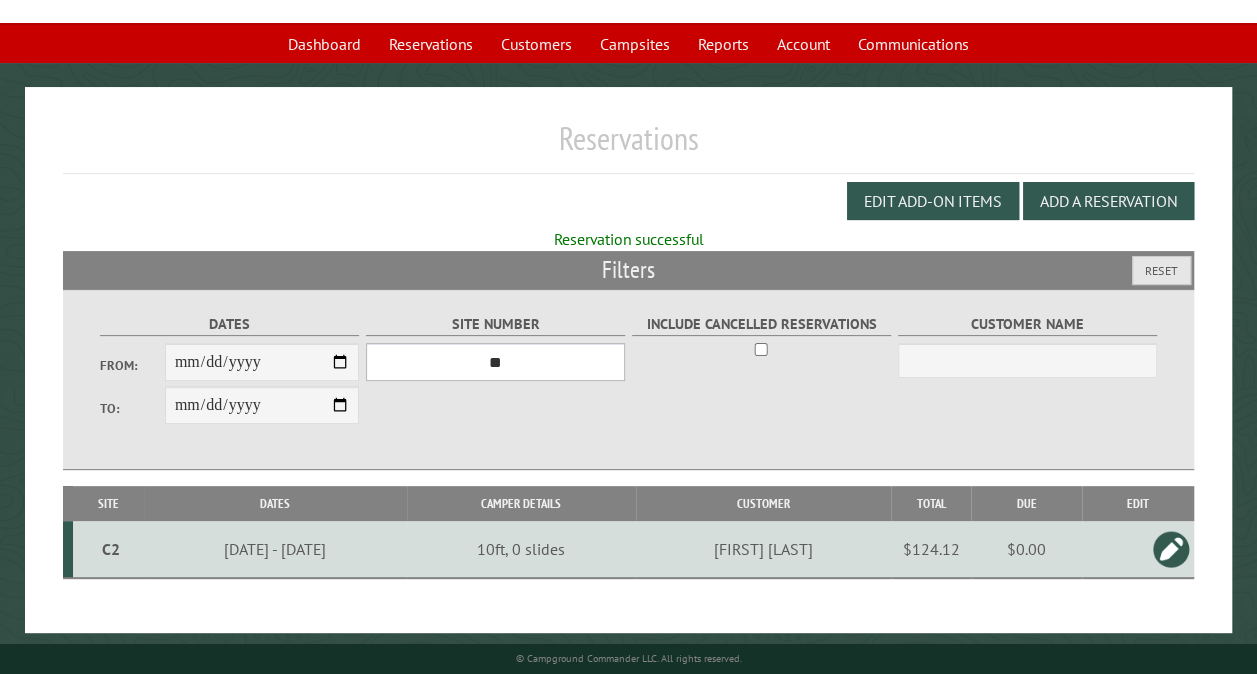 click on "*** ** ** ** ** ** ** ** ** ** *** *** *** *** ** ** ** ** ** ** ** ** ** *** *** ** ** ** ** ** ** ********* ** ** ** ** ** ** ** ** ** *** *** *** *** *** *** ** ** ** ** ** ** ** ** ** *** *** *** *** *** *** ** ** ** ** ** ** ** ** ** ** ** ** ** ** ** ** ** ** ** ** ** ** ** ** *** *** *** *** *** ***" at bounding box center (495, 362) 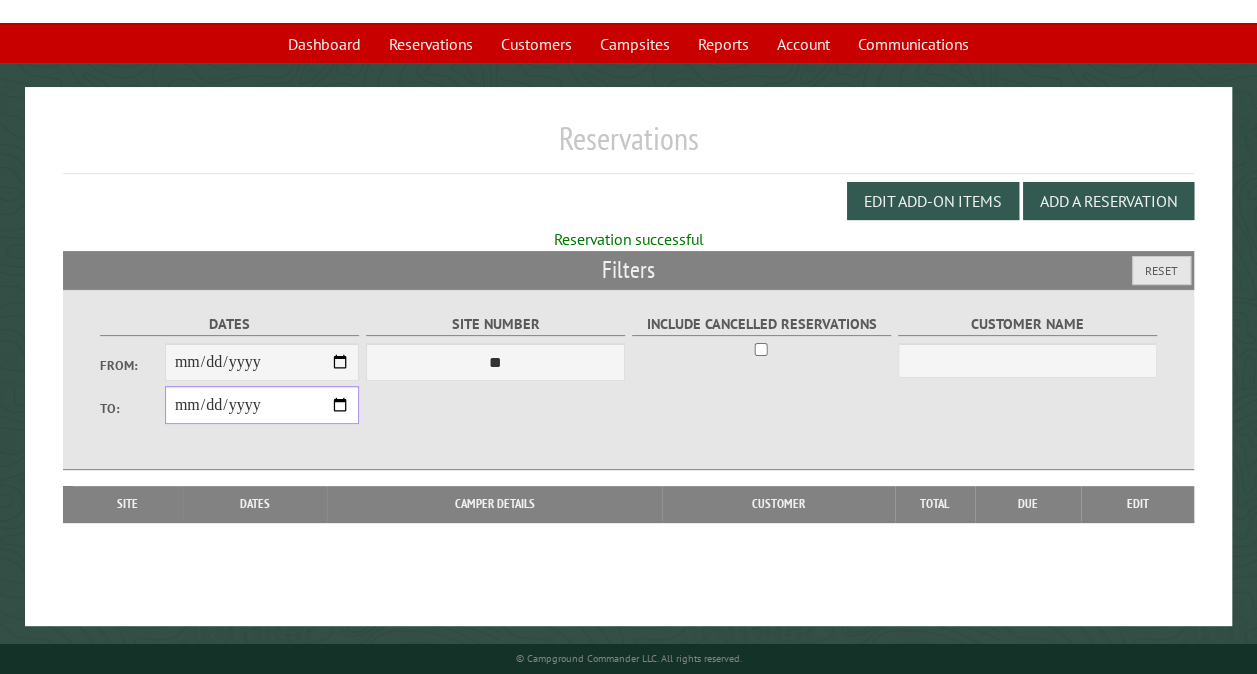 click on "**********" at bounding box center (262, 405) 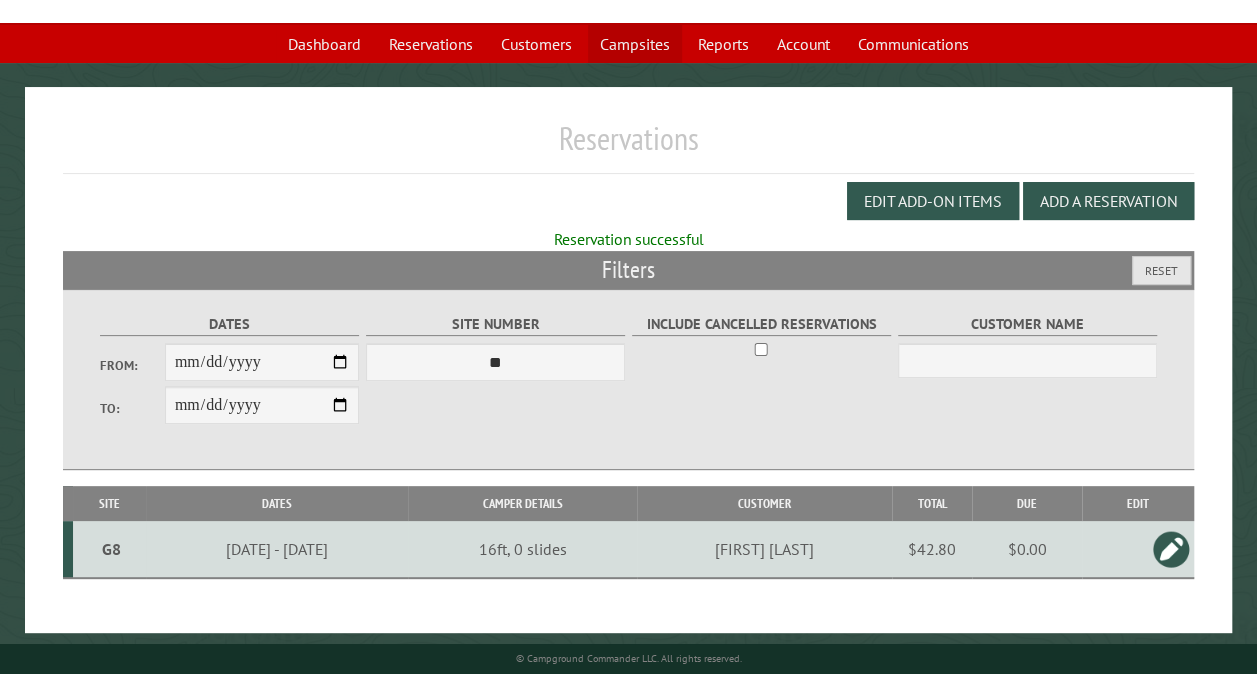 click on "Campsites" at bounding box center [635, 44] 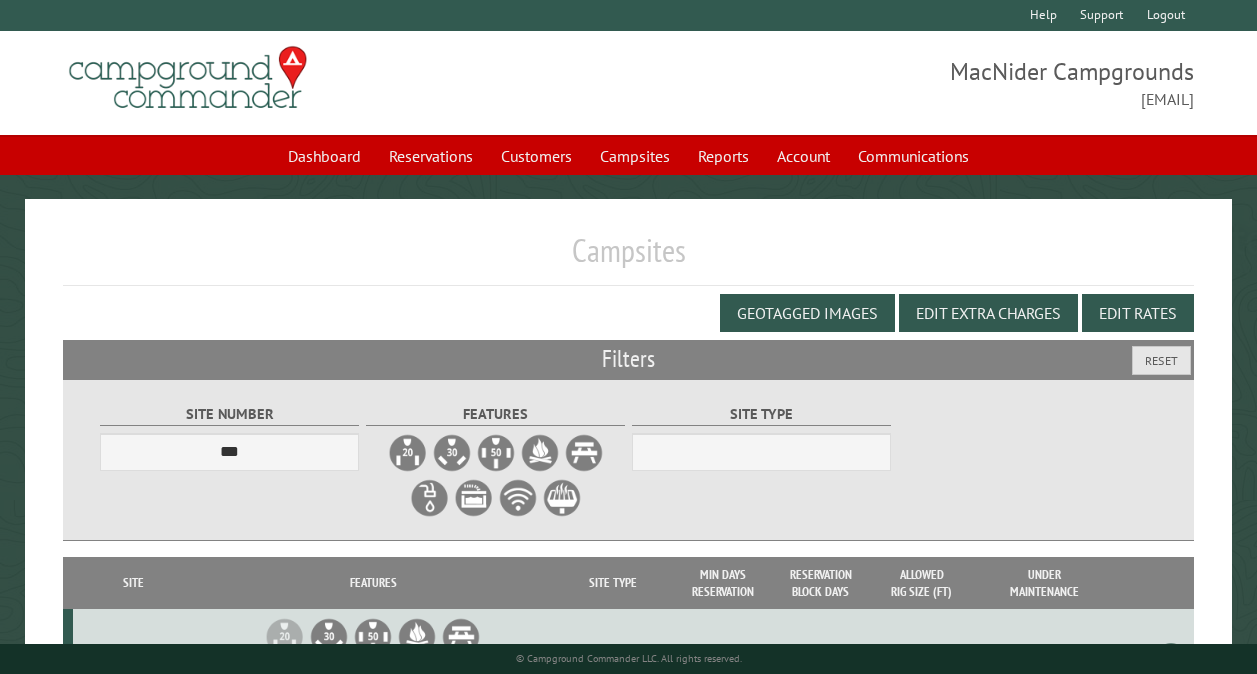 scroll, scrollTop: 0, scrollLeft: 0, axis: both 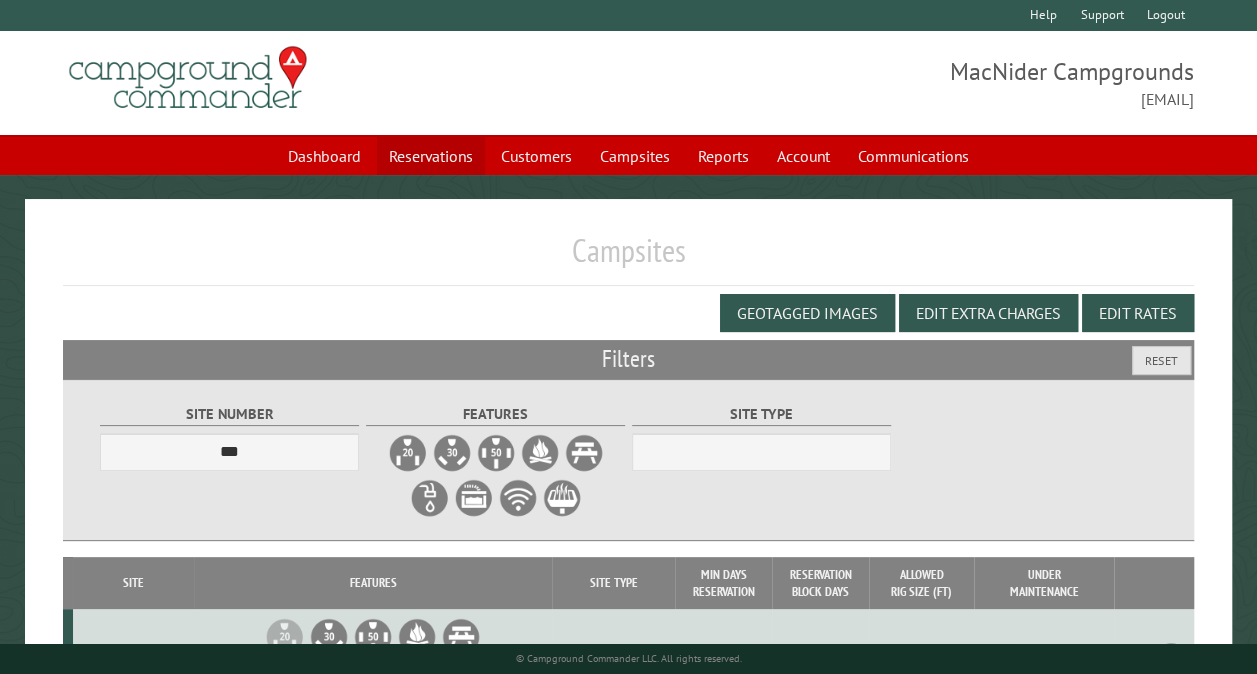 click on "Reservations" at bounding box center [431, 156] 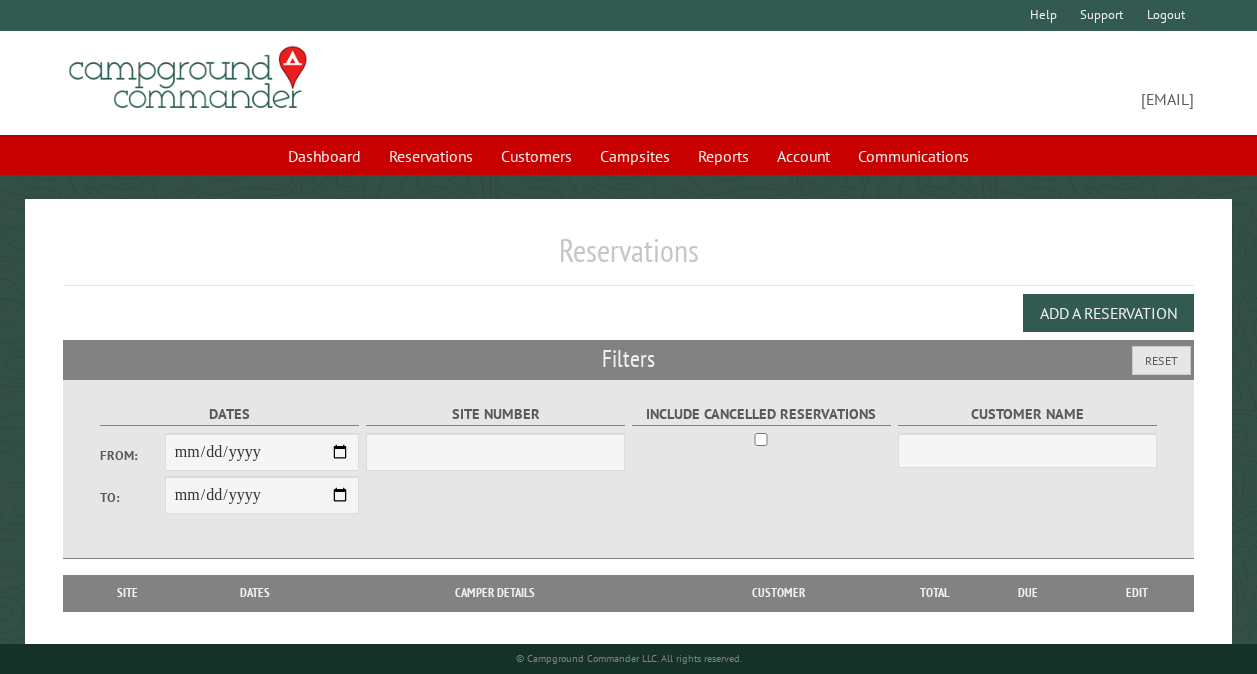 scroll, scrollTop: 0, scrollLeft: 0, axis: both 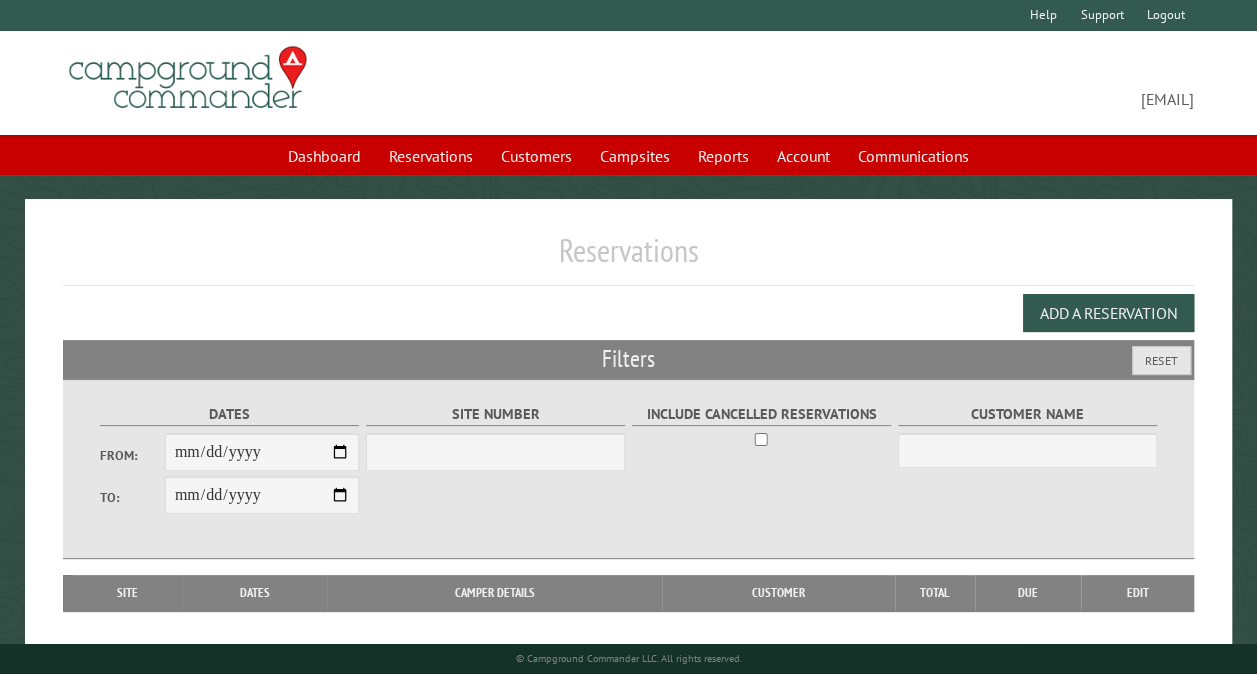 select on "***" 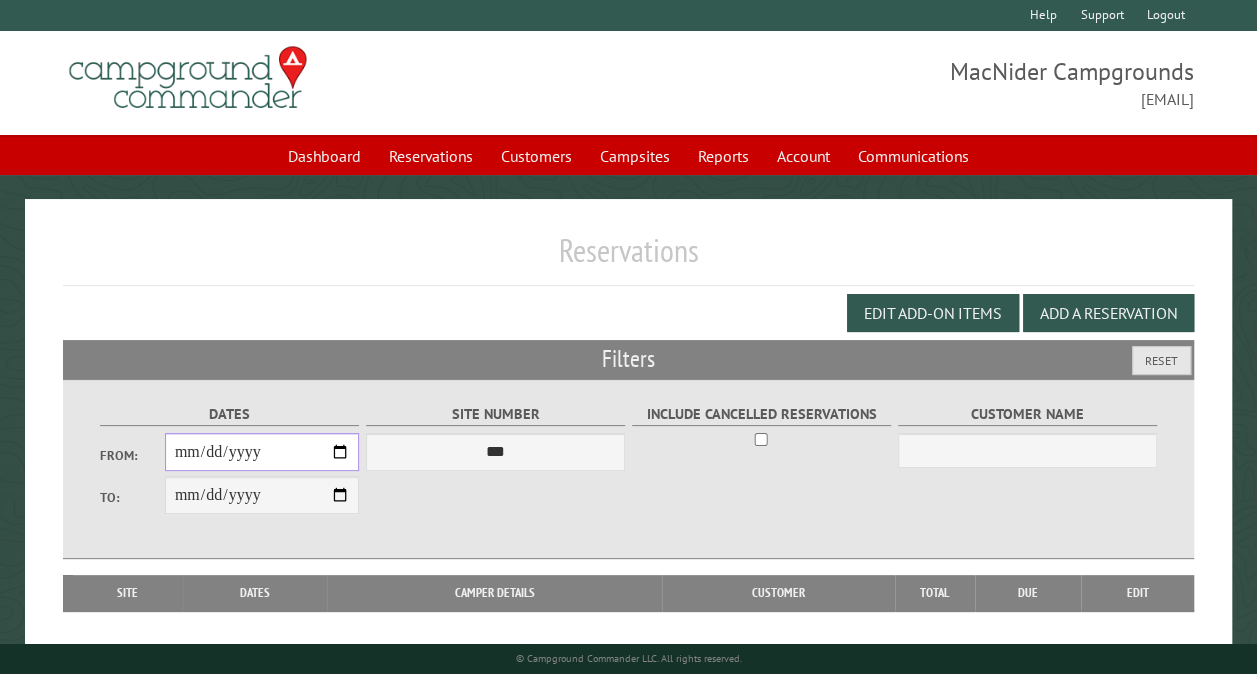 click on "From:" at bounding box center [262, 452] 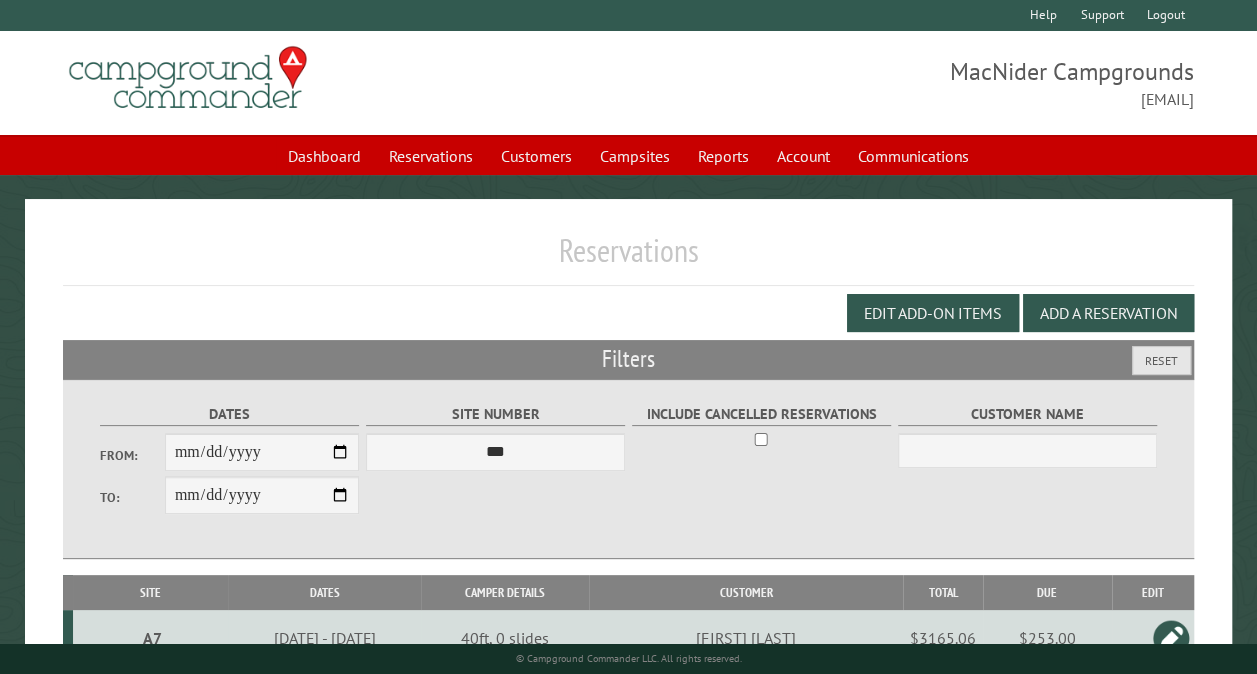 click on "**********" at bounding box center (262, 495) 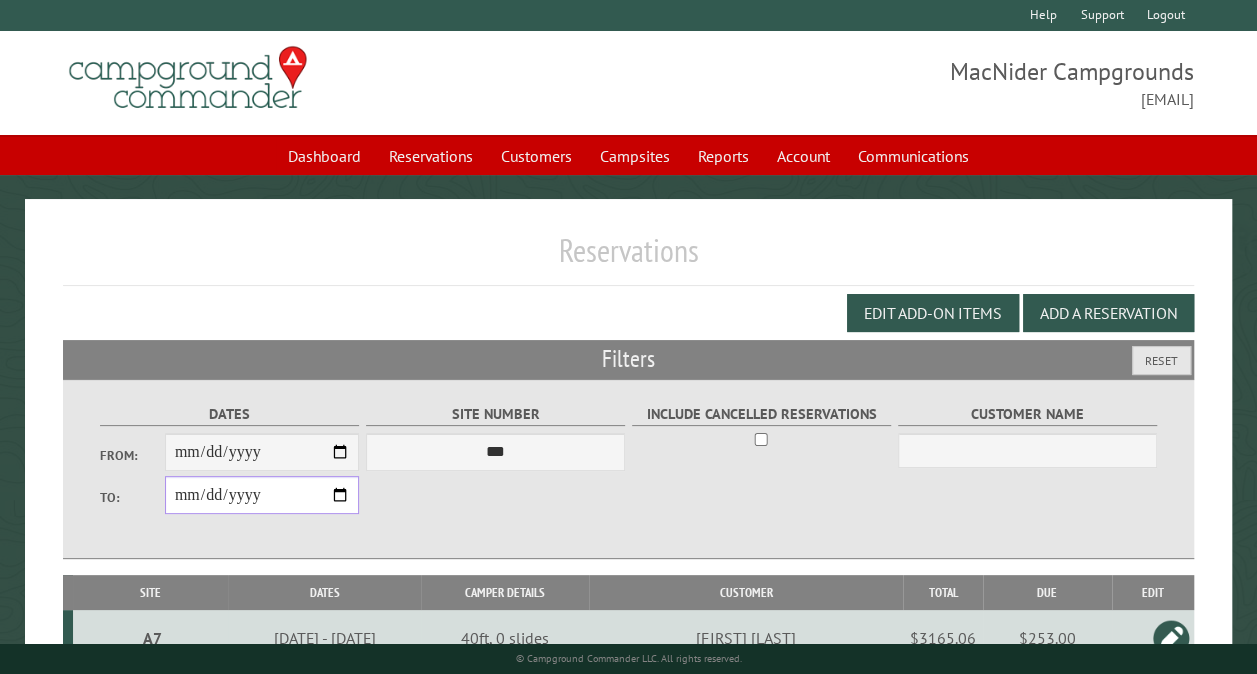 type on "**********" 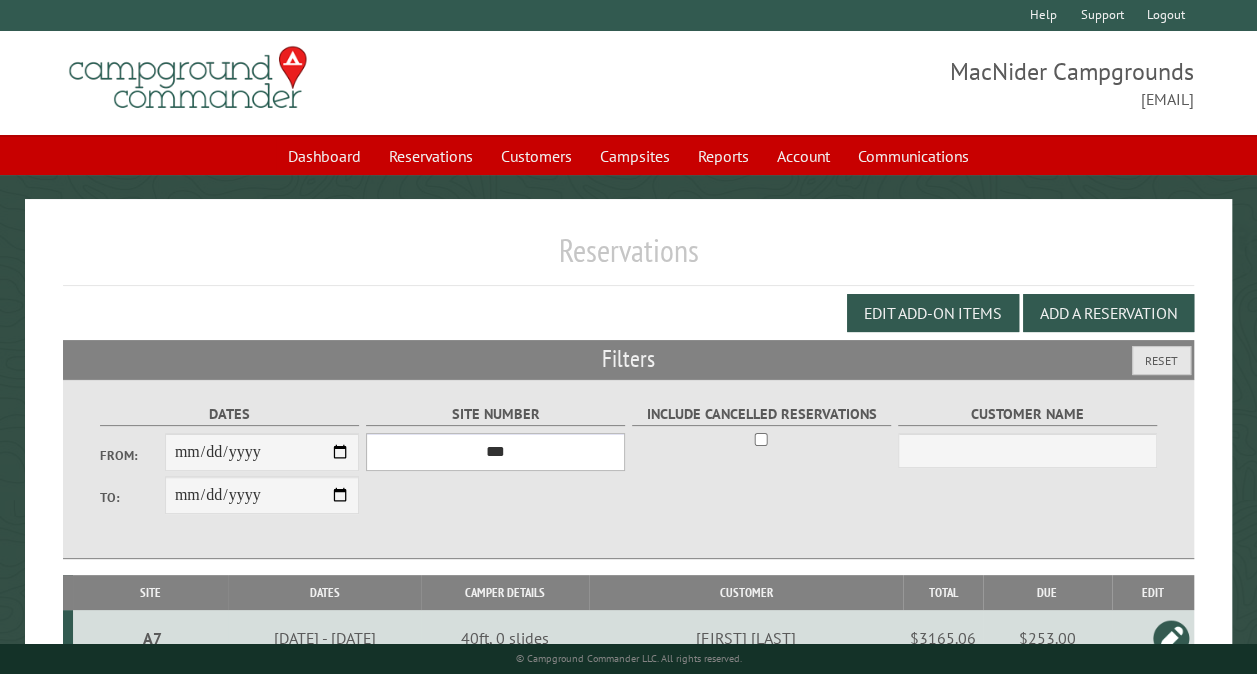 click on "*** ** ** ** ** ** ** ** ** ** *** *** *** *** ** ** ** ** ** ** ** ** ** *** *** ** ** ** ** ** ** ********* ** ** ** ** ** ** ** ** ** *** *** *** *** *** *** ** ** ** ** ** ** ** ** ** *** *** *** *** *** *** ** ** ** ** ** ** ** ** ** ** ** ** ** ** ** ** ** ** ** ** ** ** ** ** *** *** *** *** *** ***" at bounding box center (495, 452) 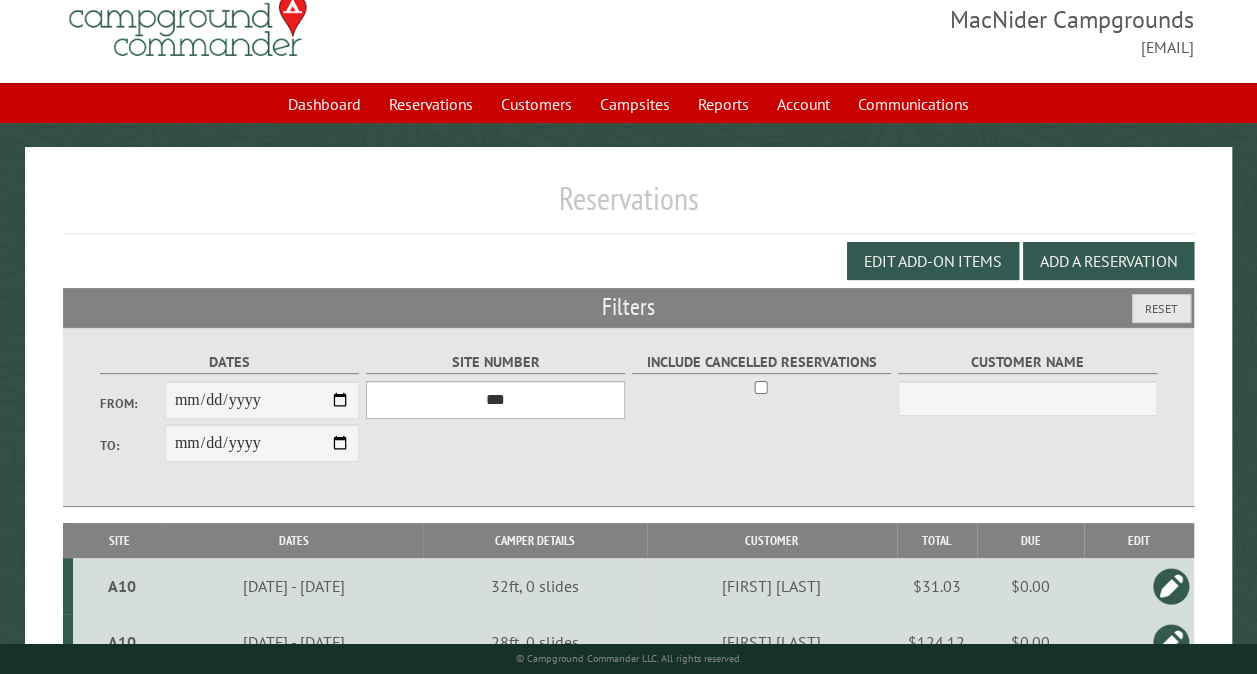 scroll, scrollTop: 155, scrollLeft: 0, axis: vertical 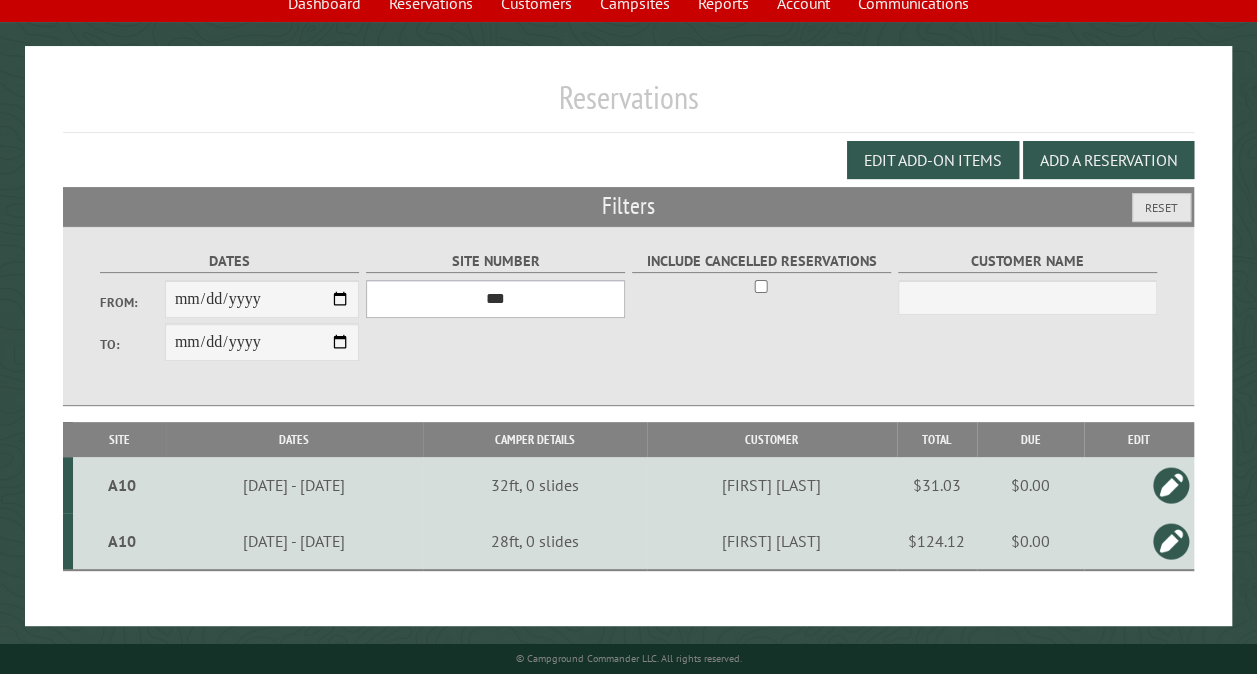 click on "*** ** ** ** ** ** ** ** ** ** *** *** *** *** ** ** ** ** ** ** ** ** ** *** *** ** ** ** ** ** ** ********* ** ** ** ** ** ** ** ** ** *** *** *** *** *** *** ** ** ** ** ** ** ** ** ** *** *** *** *** *** *** ** ** ** ** ** ** ** ** ** ** ** ** ** ** ** ** ** ** ** ** ** ** ** ** *** *** *** *** *** ***" at bounding box center [495, 299] 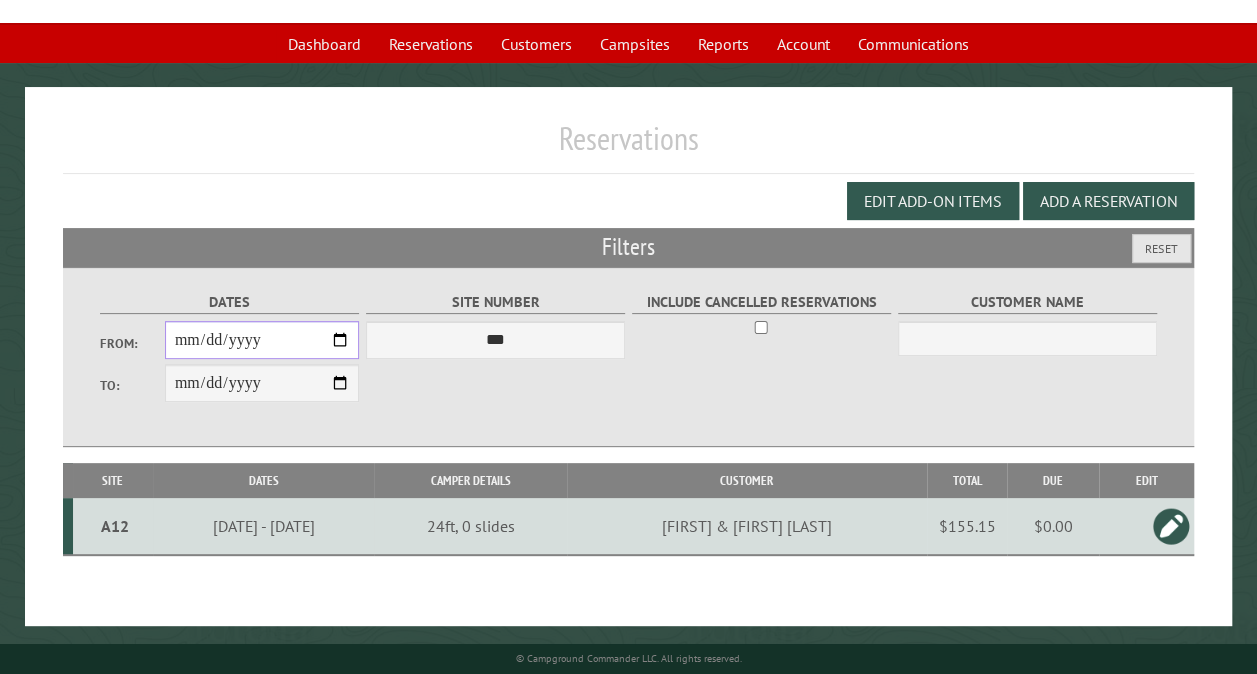 click on "**********" at bounding box center (262, 340) 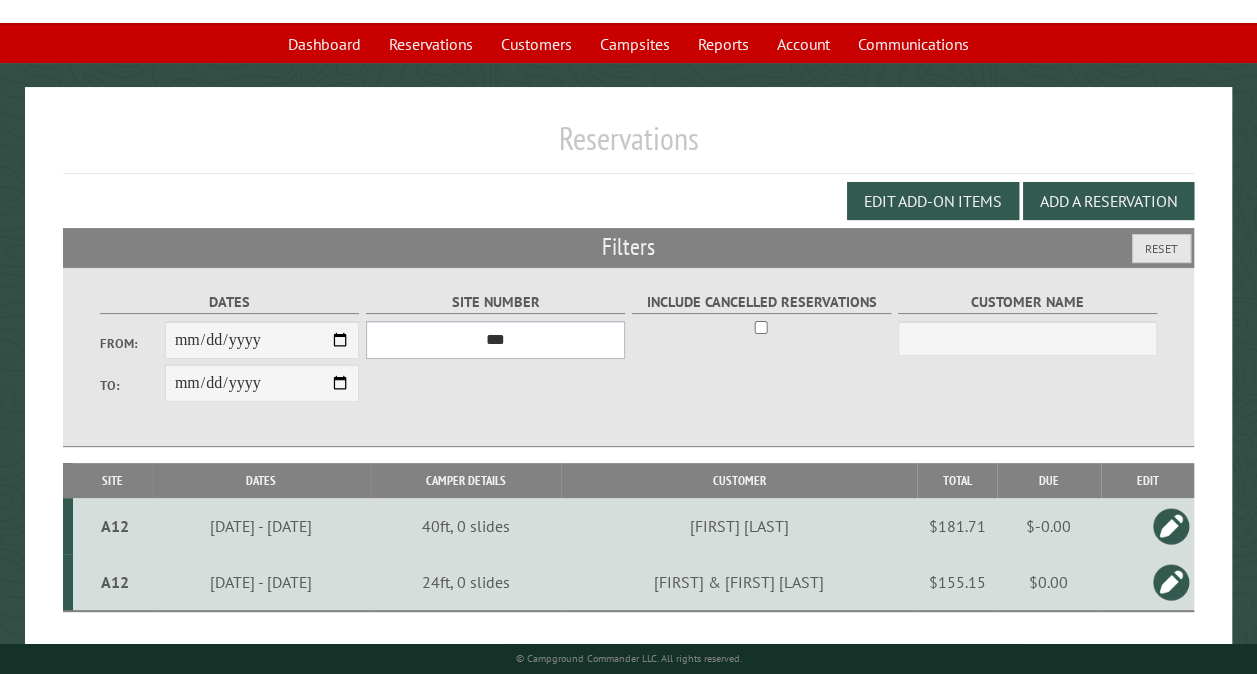 click on "*** ** ** ** ** ** ** ** ** ** *** *** *** *** ** ** ** ** ** ** ** ** ** *** *** ** ** ** ** ** ** ********* ** ** ** ** ** ** ** ** ** *** *** *** *** *** *** ** ** ** ** ** ** ** ** ** *** *** *** *** *** *** ** ** ** ** ** ** ** ** ** ** ** ** ** ** ** ** ** ** ** ** ** ** ** ** *** *** *** *** *** ***" at bounding box center [495, 340] 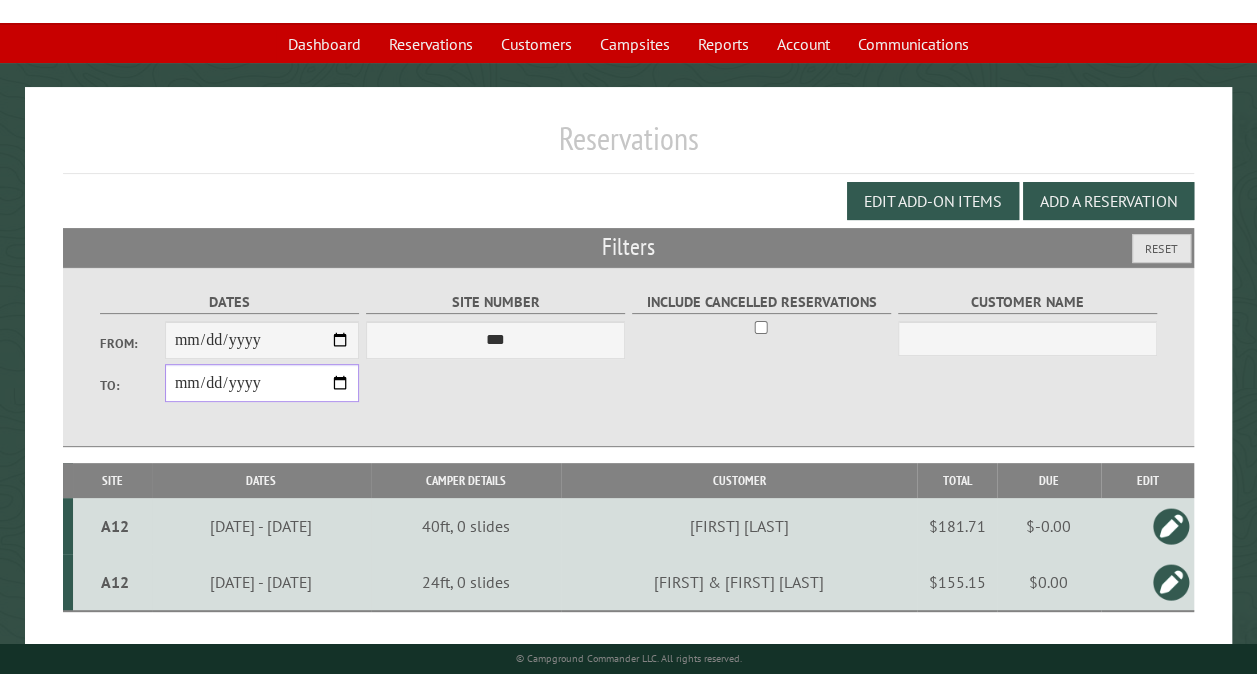 click on "**********" at bounding box center [262, 383] 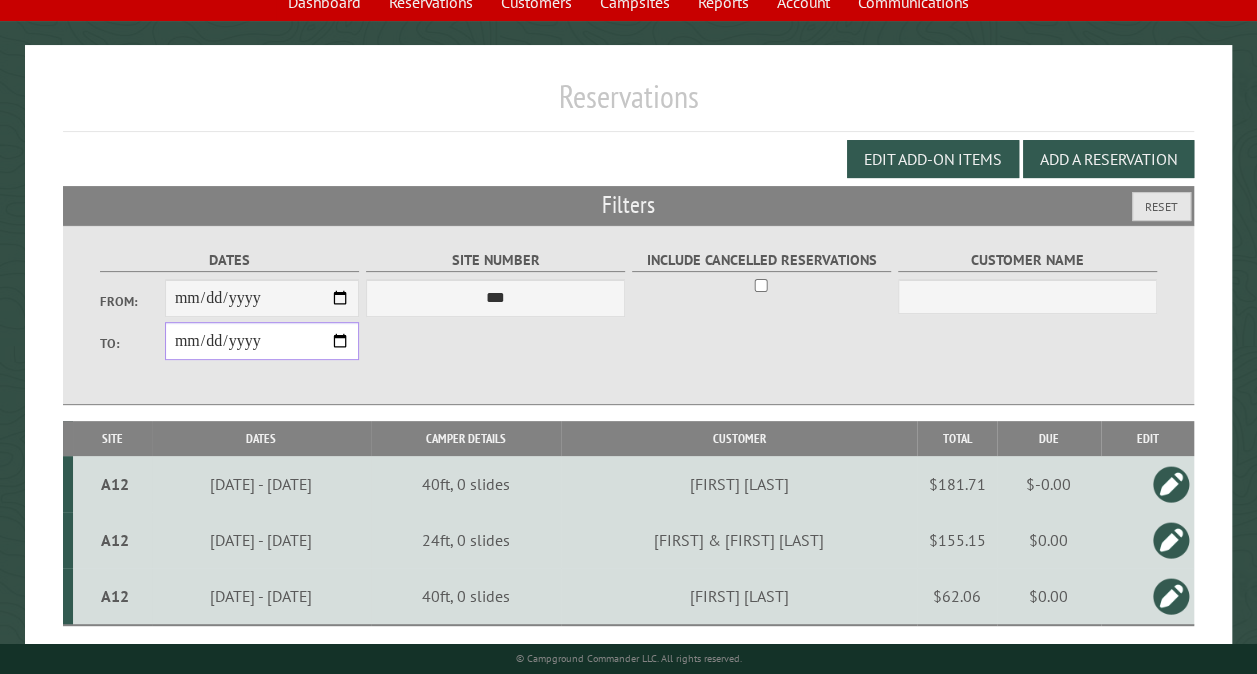 scroll, scrollTop: 211, scrollLeft: 0, axis: vertical 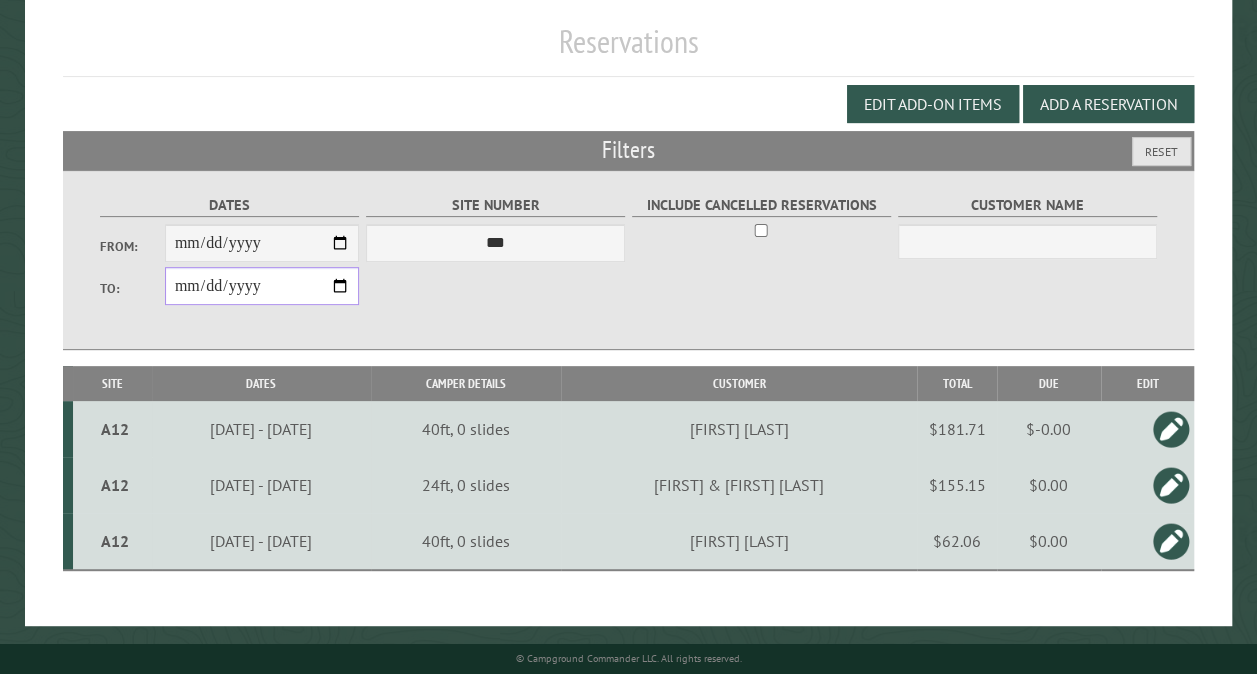 click on "**********" at bounding box center (262, 286) 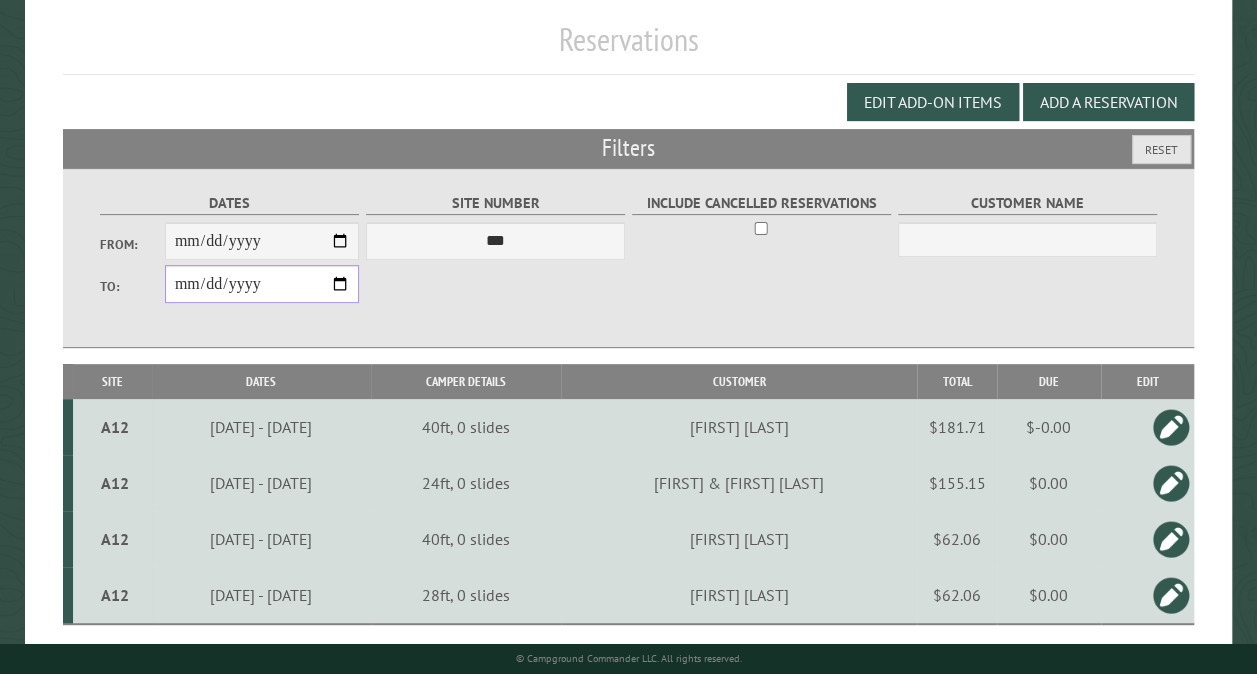 scroll, scrollTop: 0, scrollLeft: 0, axis: both 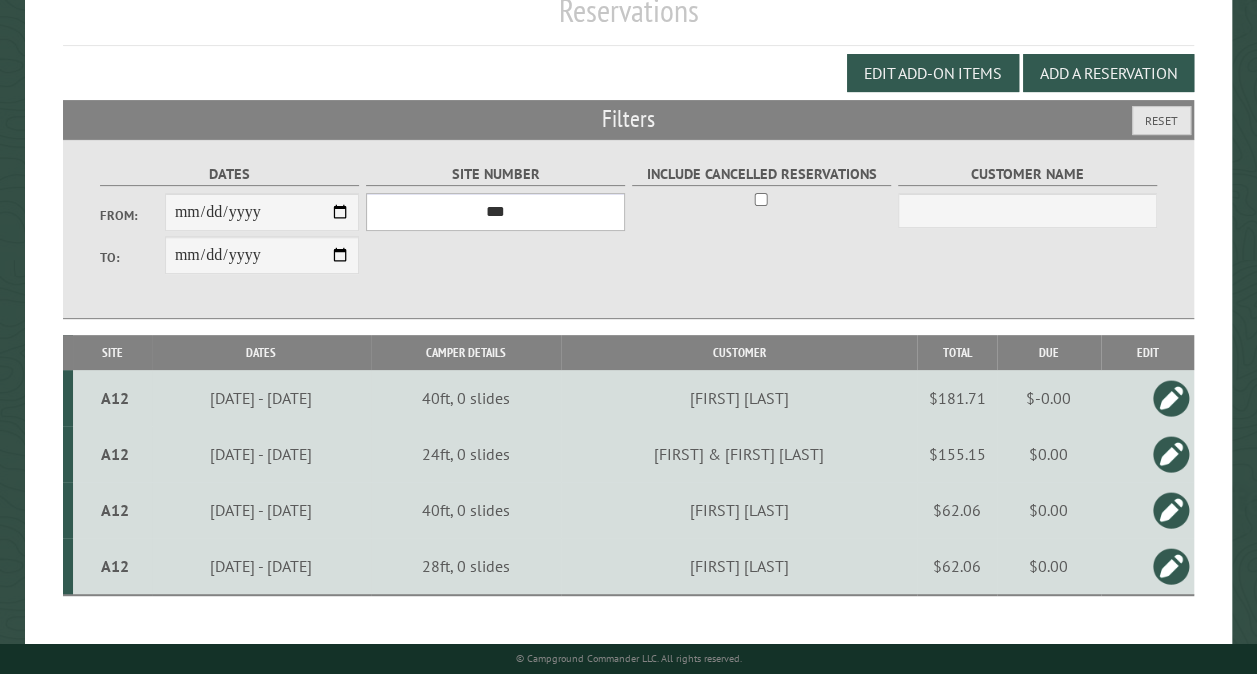 click on "*** ** ** ** ** ** ** ** ** ** *** *** *** *** ** ** ** ** ** ** ** ** ** *** *** ** ** ** ** ** ** ********* ** ** ** ** ** ** ** ** ** *** *** *** *** *** *** ** ** ** ** ** ** ** ** ** *** *** *** *** *** *** ** ** ** ** ** ** ** ** ** ** ** ** ** ** ** ** ** ** ** ** ** ** ** ** *** *** *** *** *** ***" at bounding box center [495, 212] 